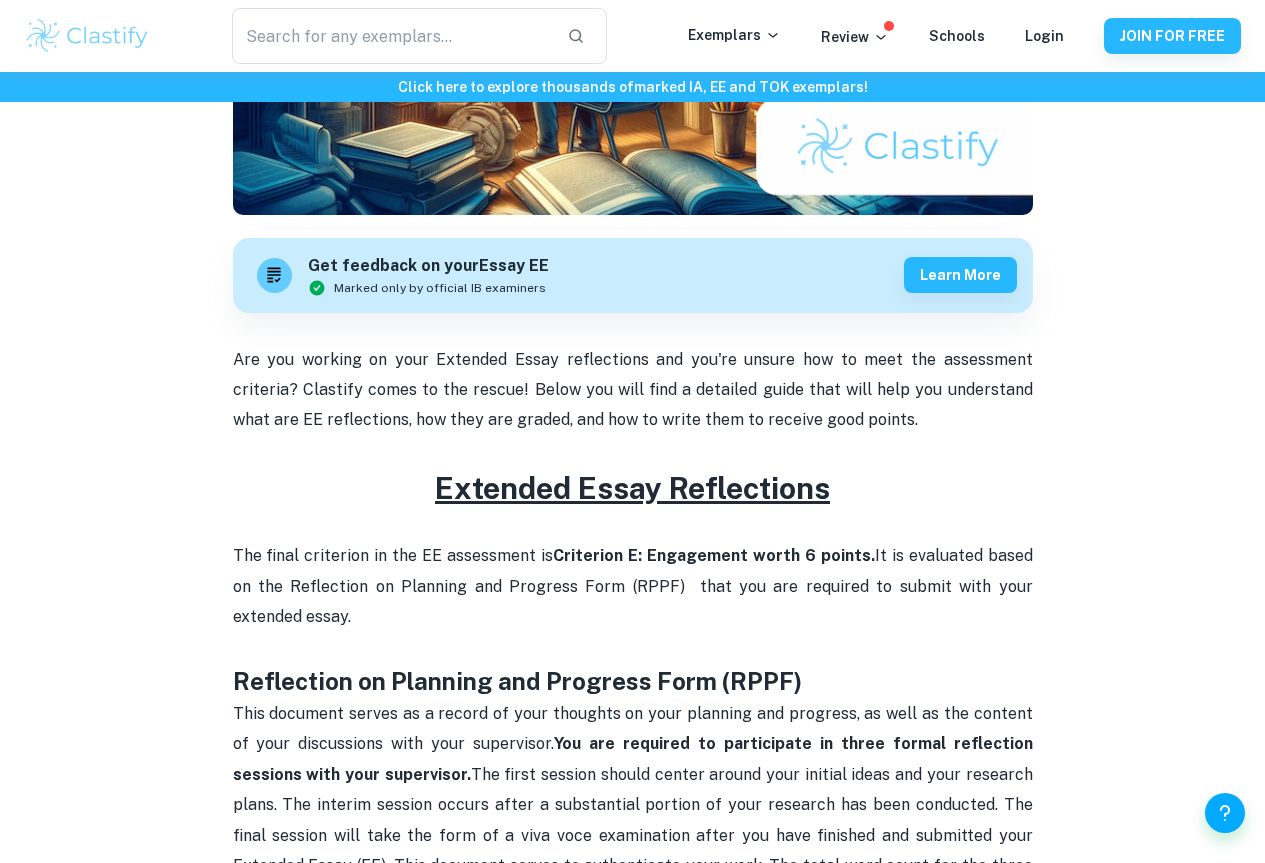 scroll, scrollTop: 500, scrollLeft: 0, axis: vertical 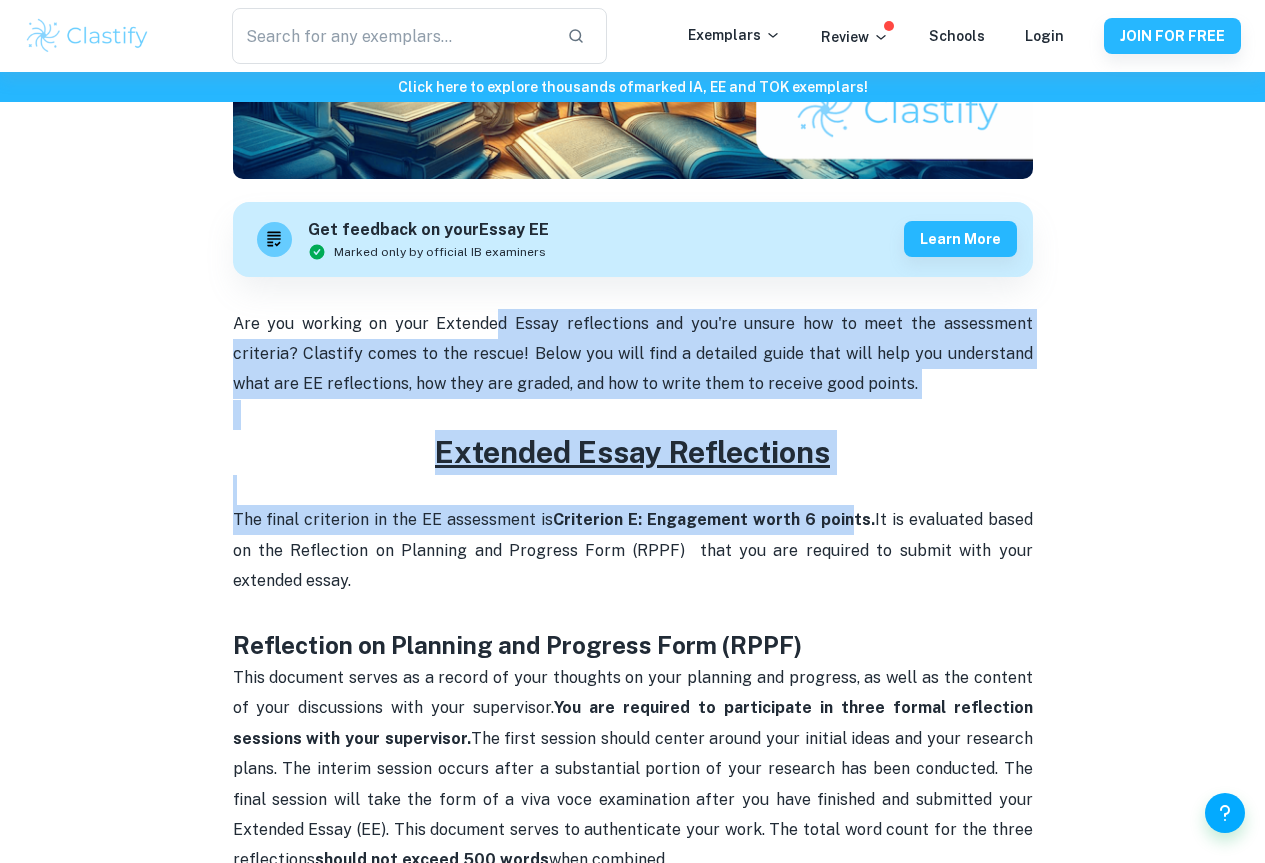 drag, startPoint x: 473, startPoint y: 334, endPoint x: 829, endPoint y: 525, distance: 404.00125 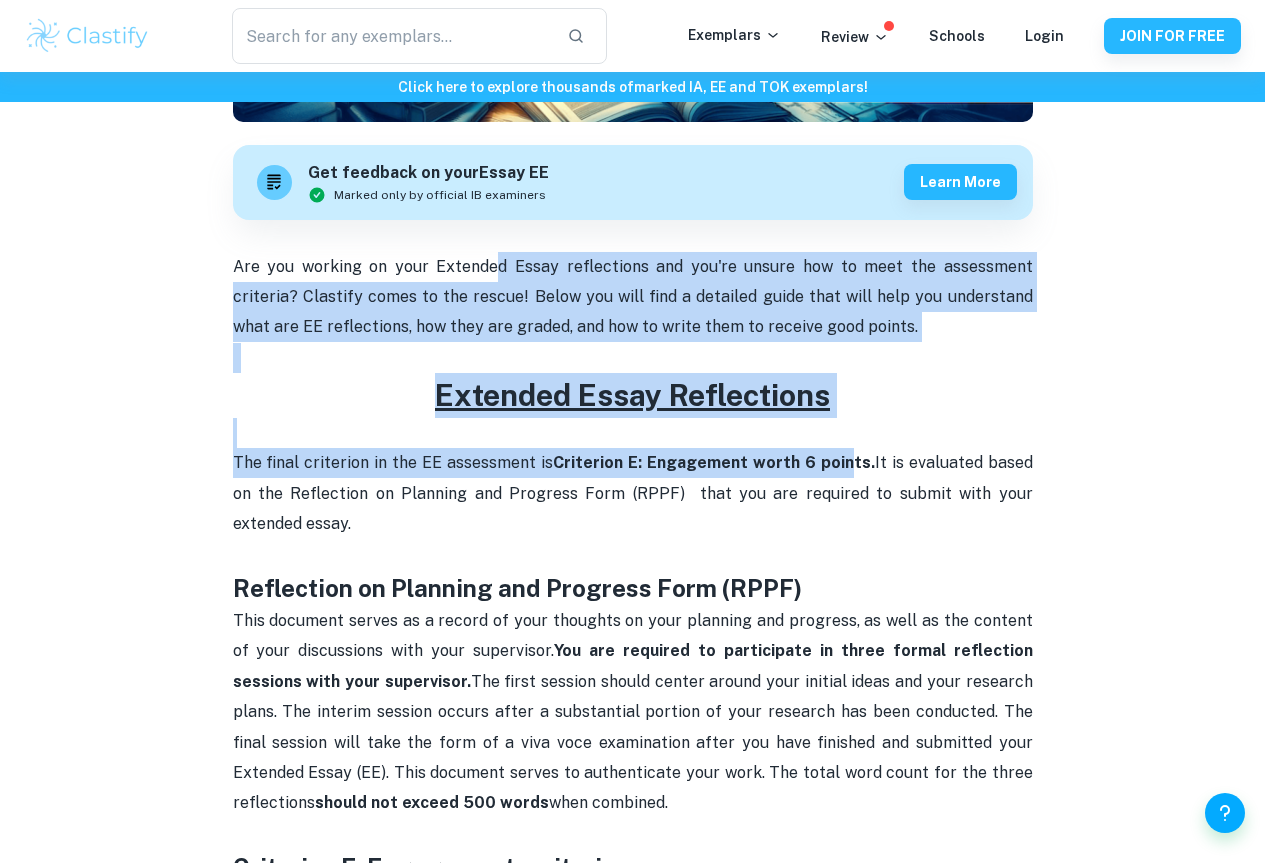 scroll, scrollTop: 700, scrollLeft: 0, axis: vertical 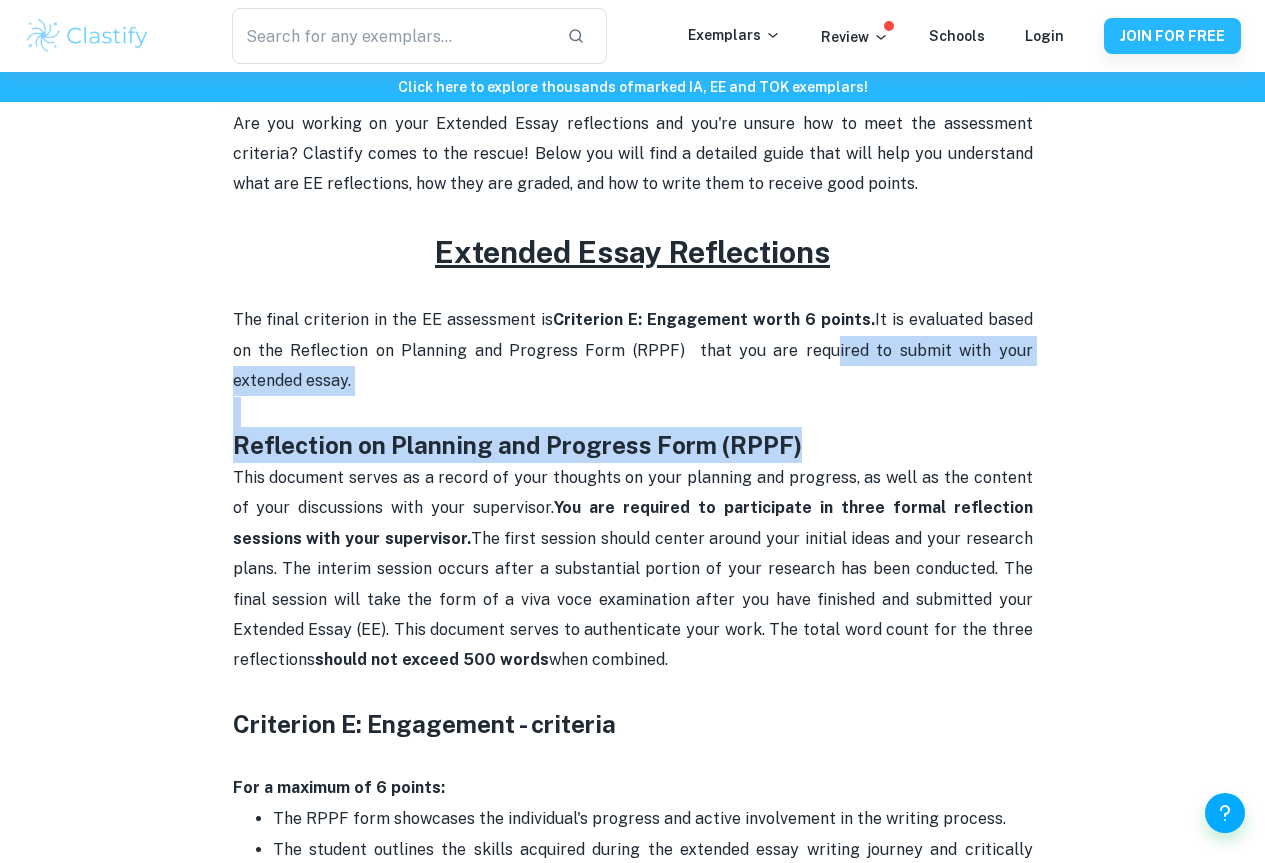 drag, startPoint x: 777, startPoint y: 349, endPoint x: 831, endPoint y: 447, distance: 111.89281 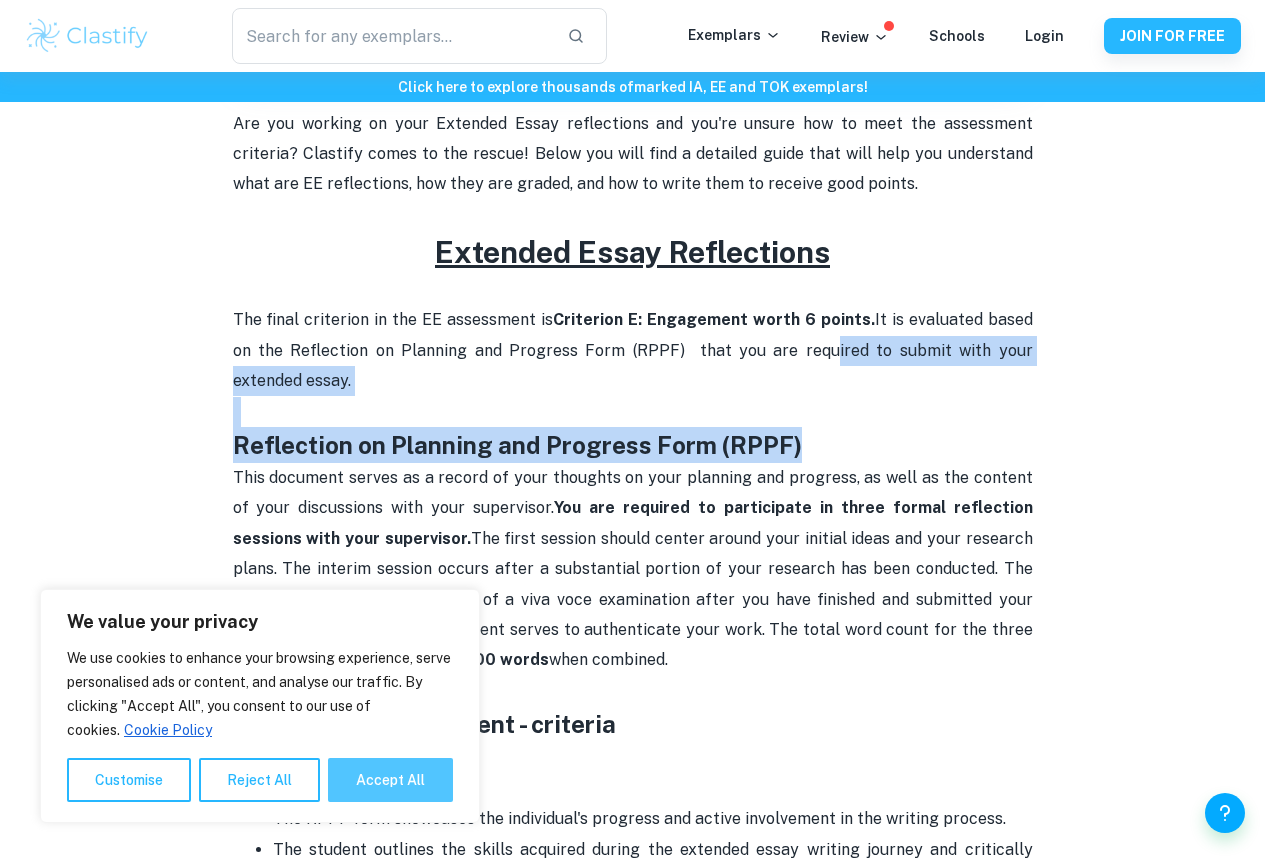 click on "Accept All" at bounding box center (390, 780) 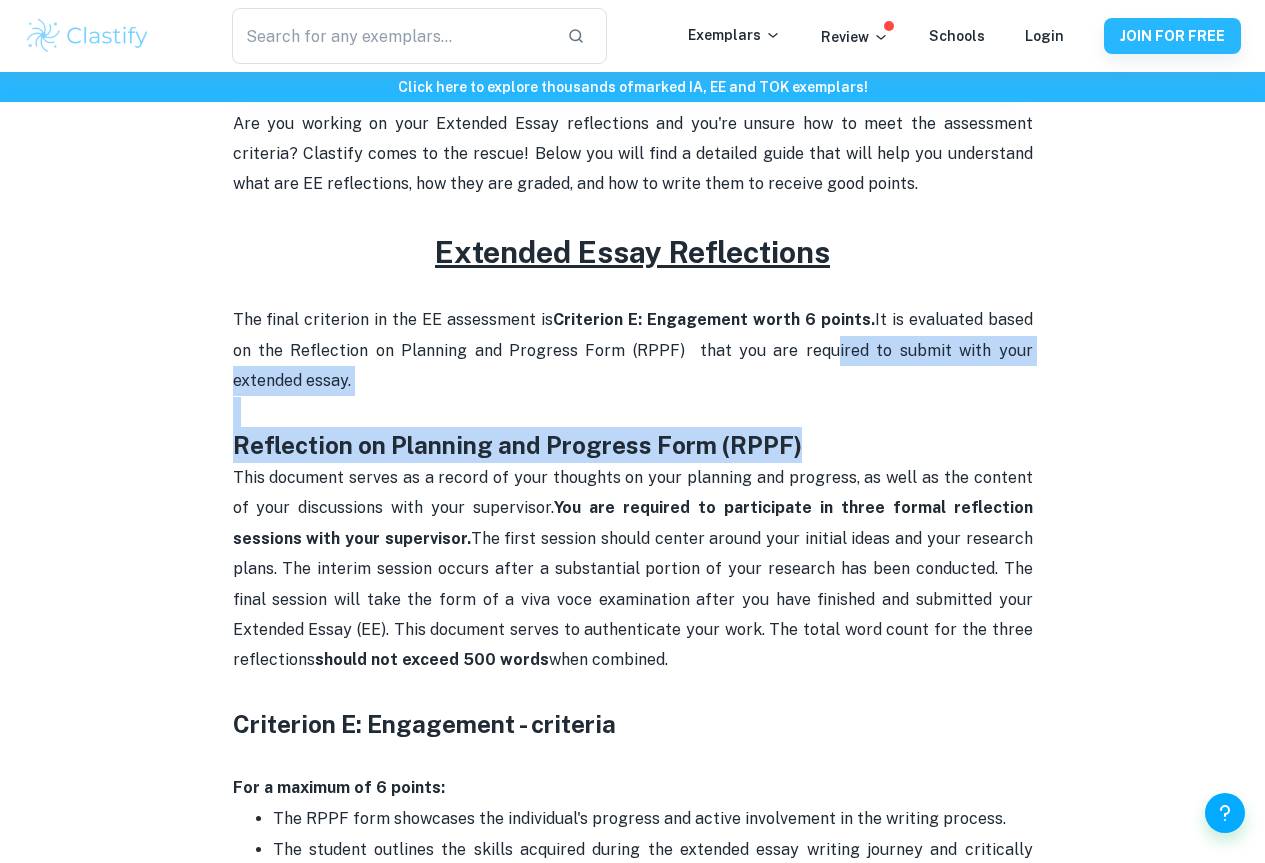 drag, startPoint x: 370, startPoint y: 436, endPoint x: 394, endPoint y: 448, distance: 26.832815 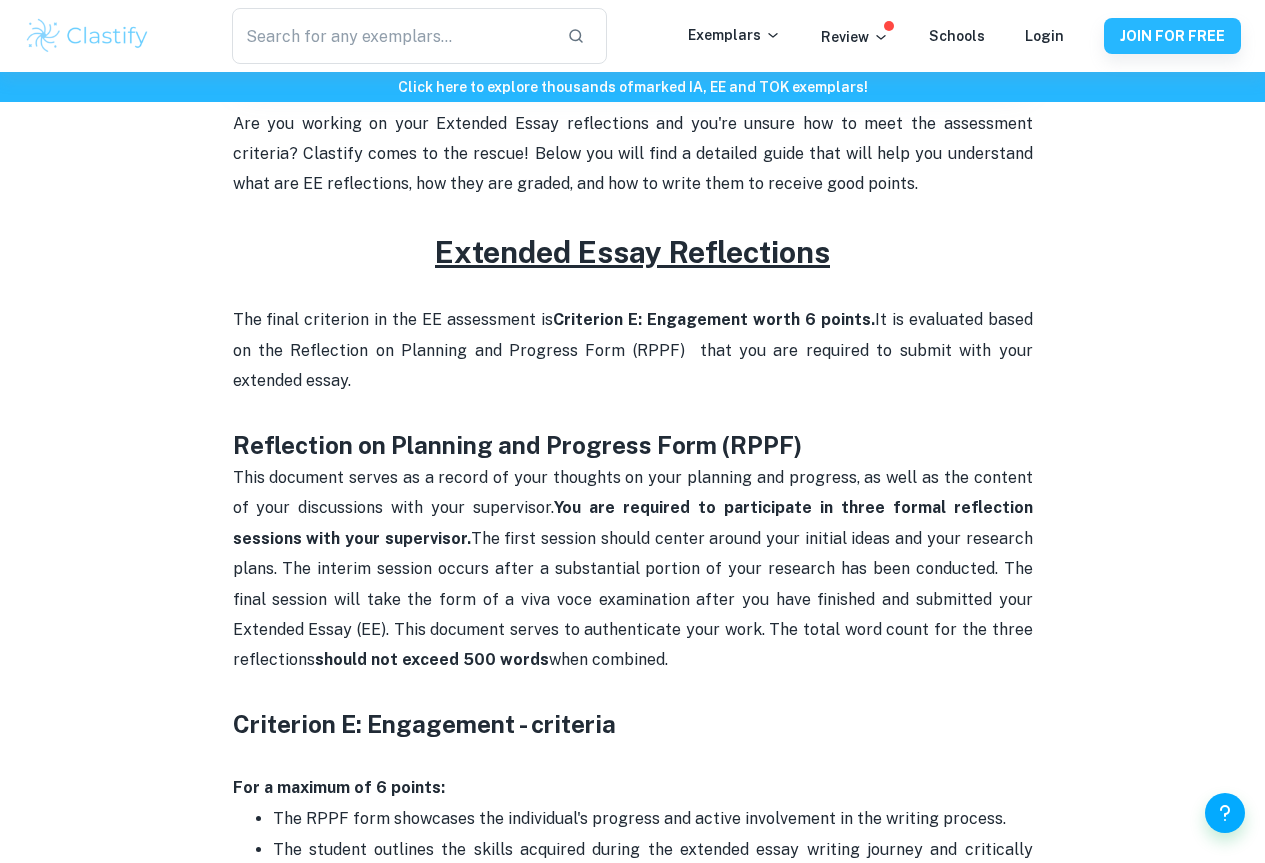 drag, startPoint x: 501, startPoint y: 471, endPoint x: 655, endPoint y: 421, distance: 161.91356 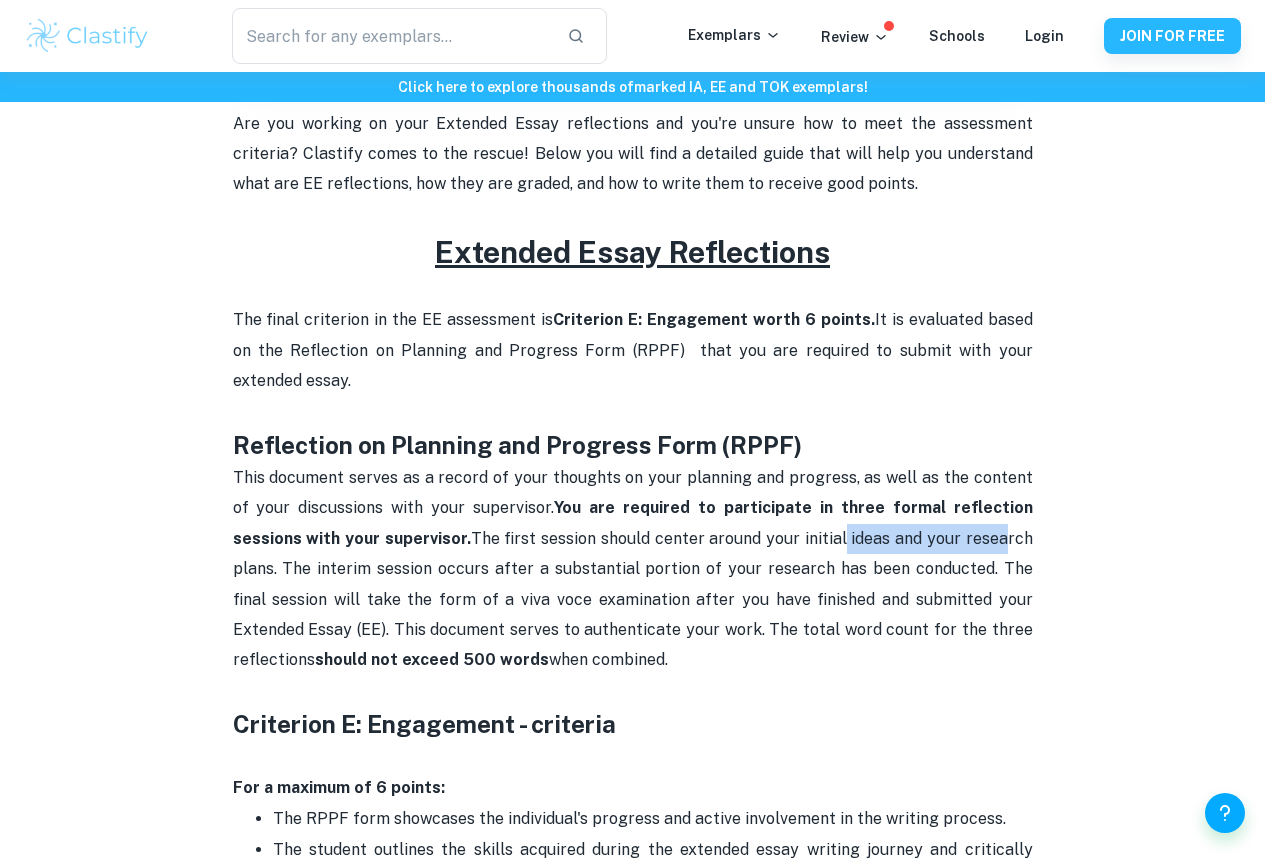 drag, startPoint x: 763, startPoint y: 543, endPoint x: 923, endPoint y: 550, distance: 160.15305 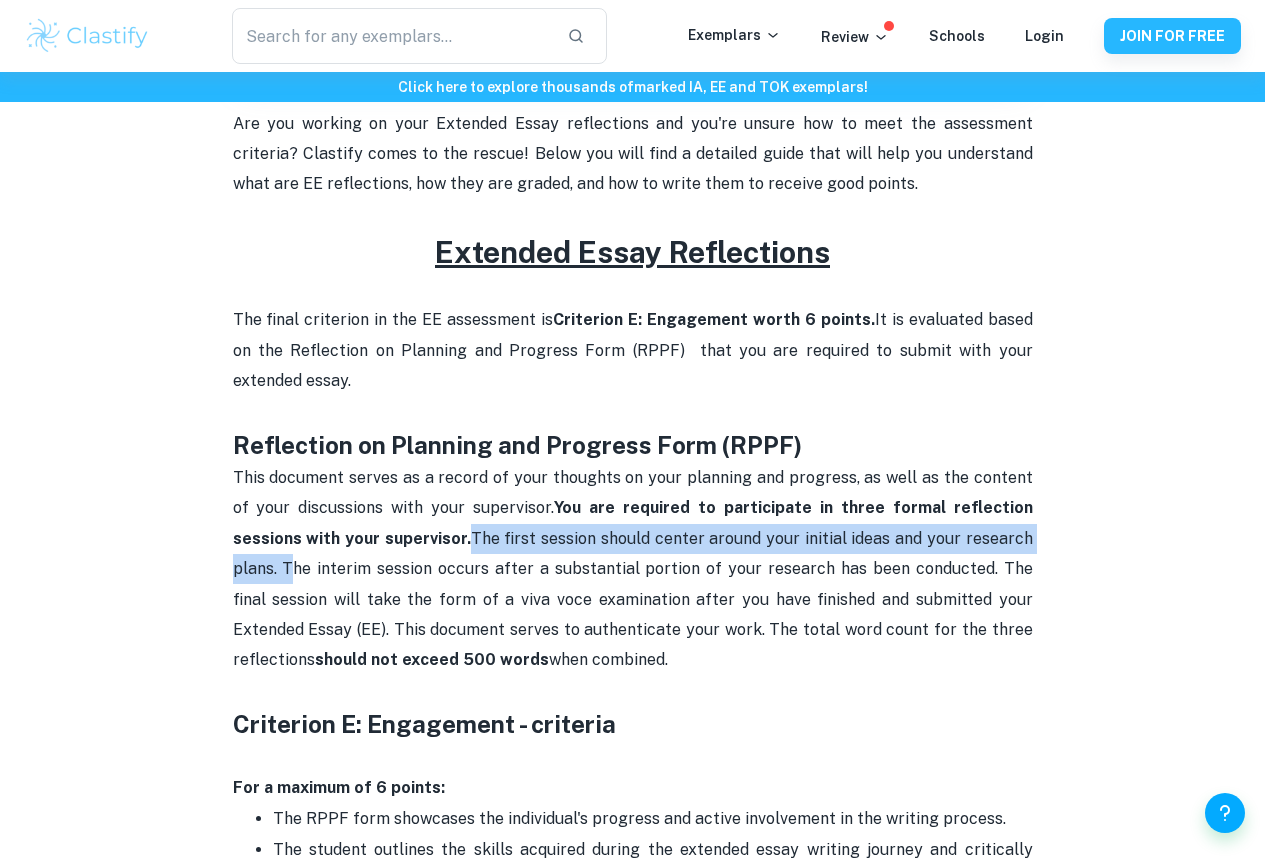 drag, startPoint x: 1004, startPoint y: 550, endPoint x: 393, endPoint y: 559, distance: 611.0663 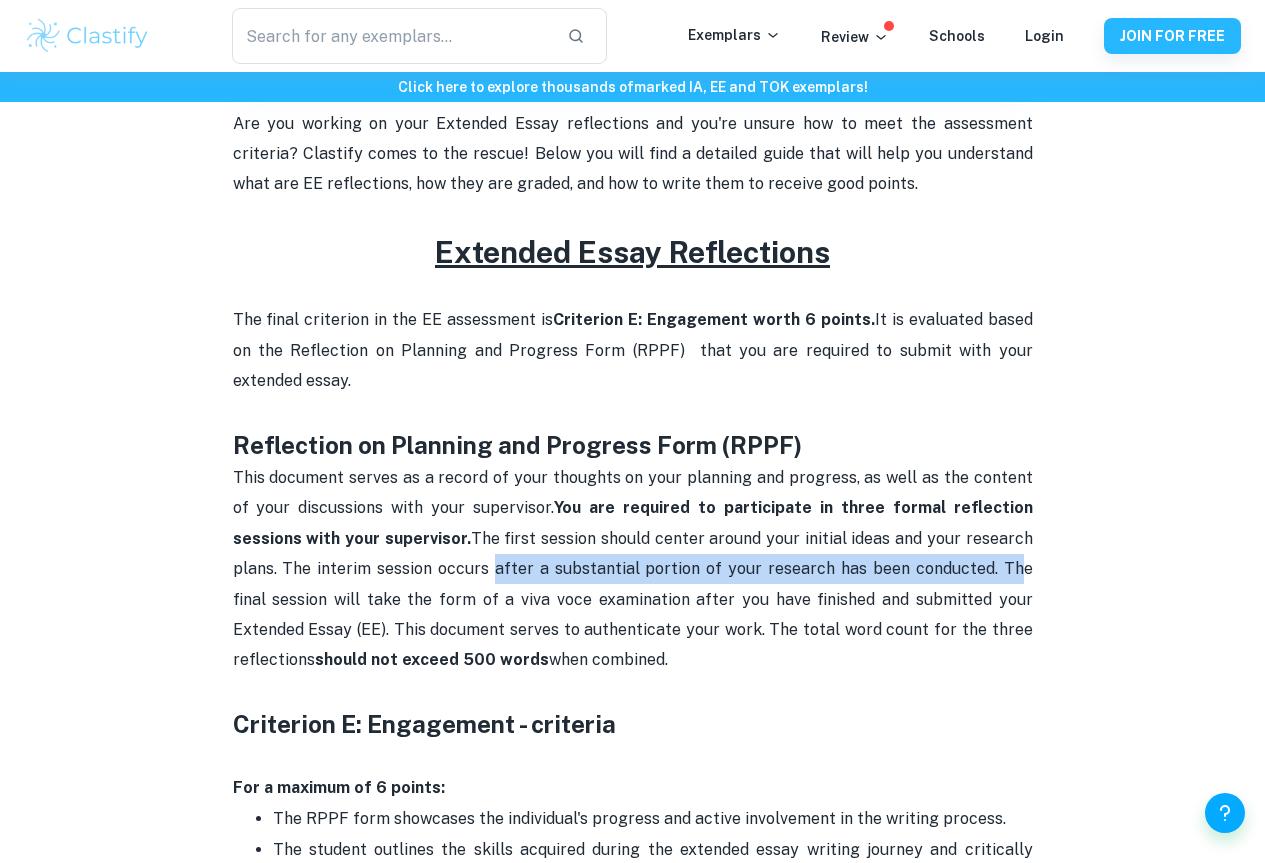 drag, startPoint x: 402, startPoint y: 587, endPoint x: 915, endPoint y: 574, distance: 513.1647 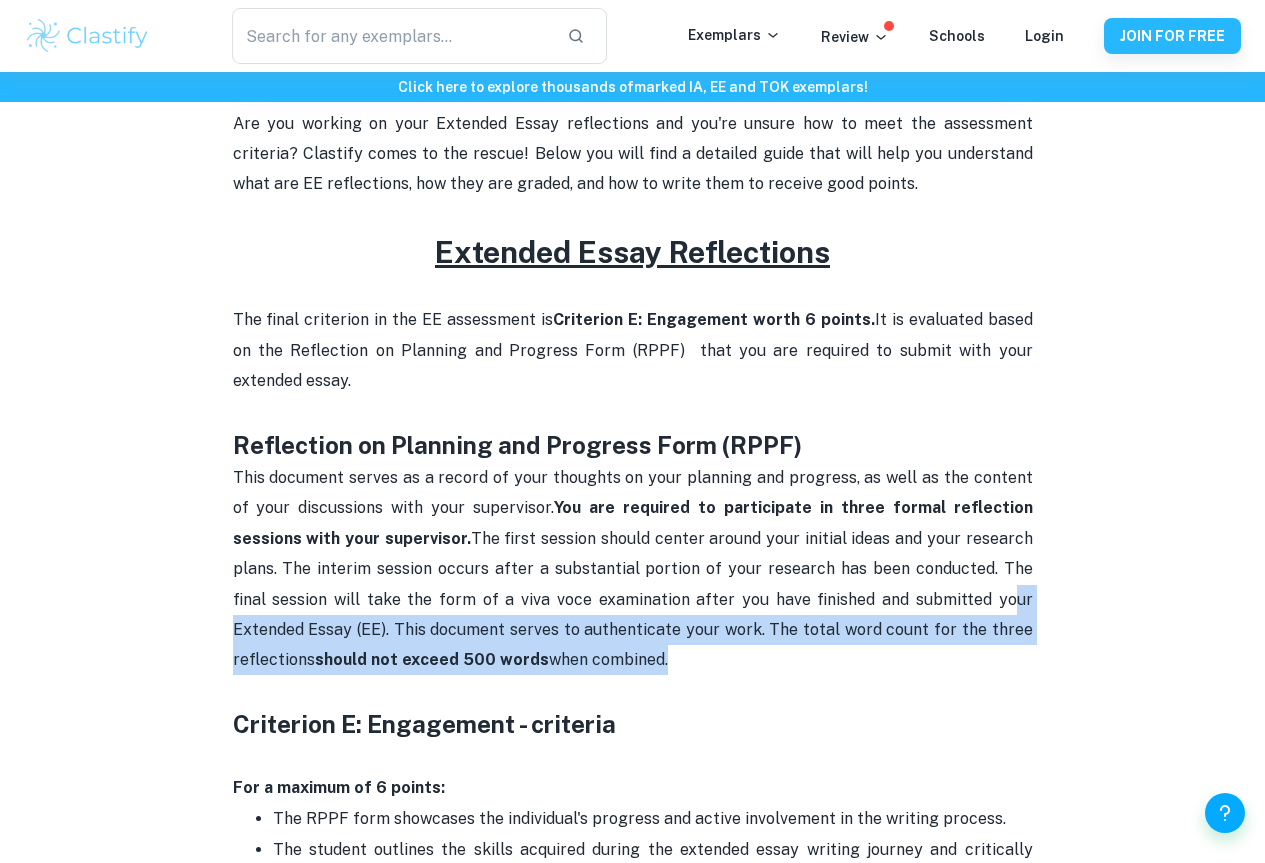 drag, startPoint x: 878, startPoint y: 623, endPoint x: 640, endPoint y: 674, distance: 243.40295 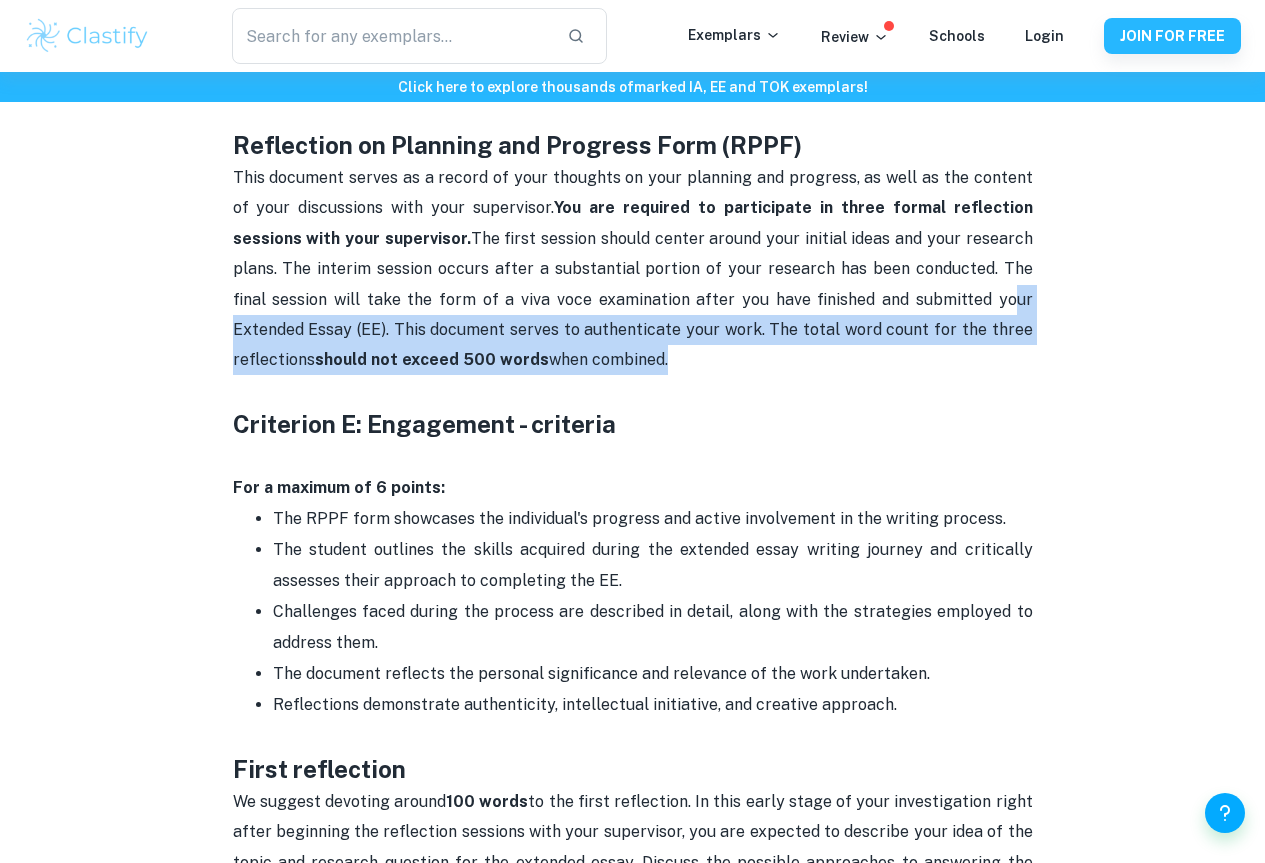 scroll, scrollTop: 1100, scrollLeft: 0, axis: vertical 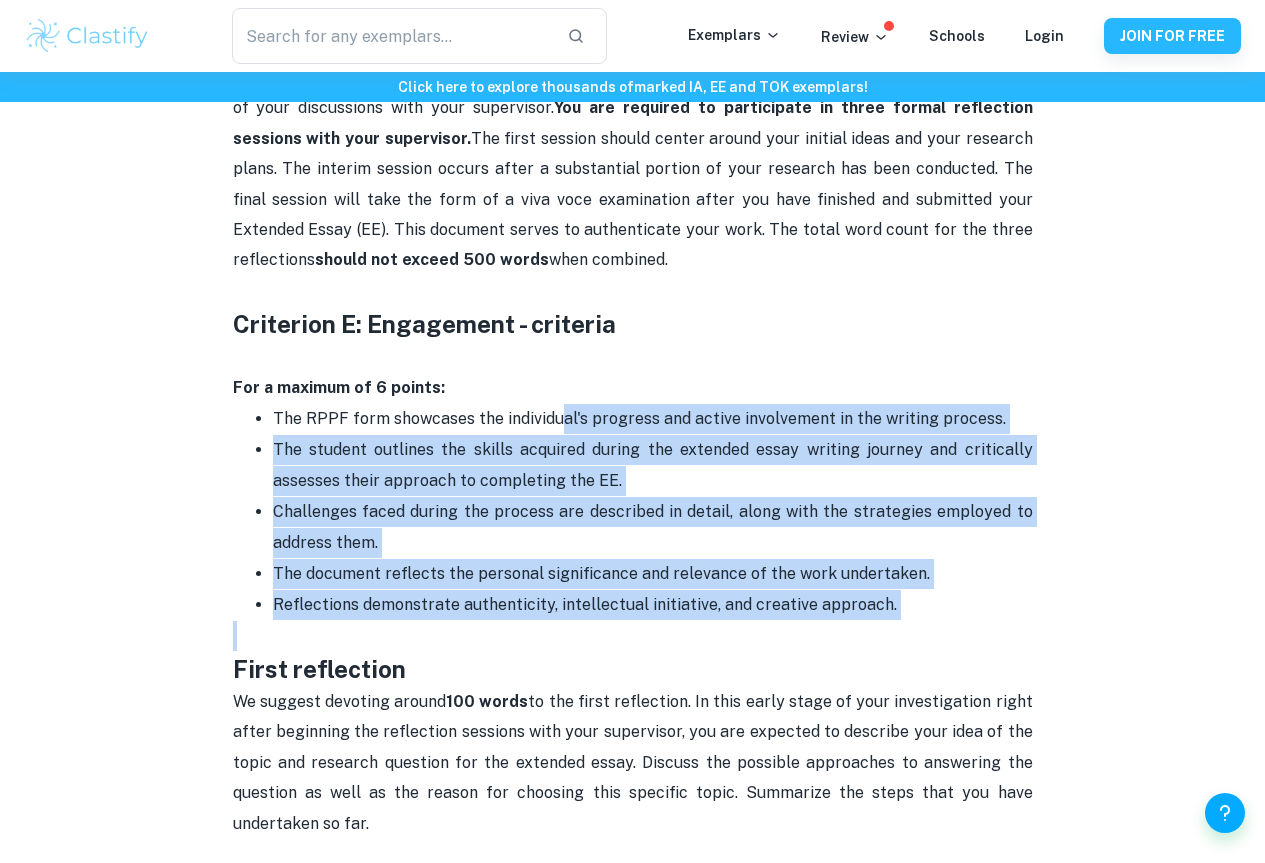 drag, startPoint x: 560, startPoint y: 432, endPoint x: 928, endPoint y: 647, distance: 426.203 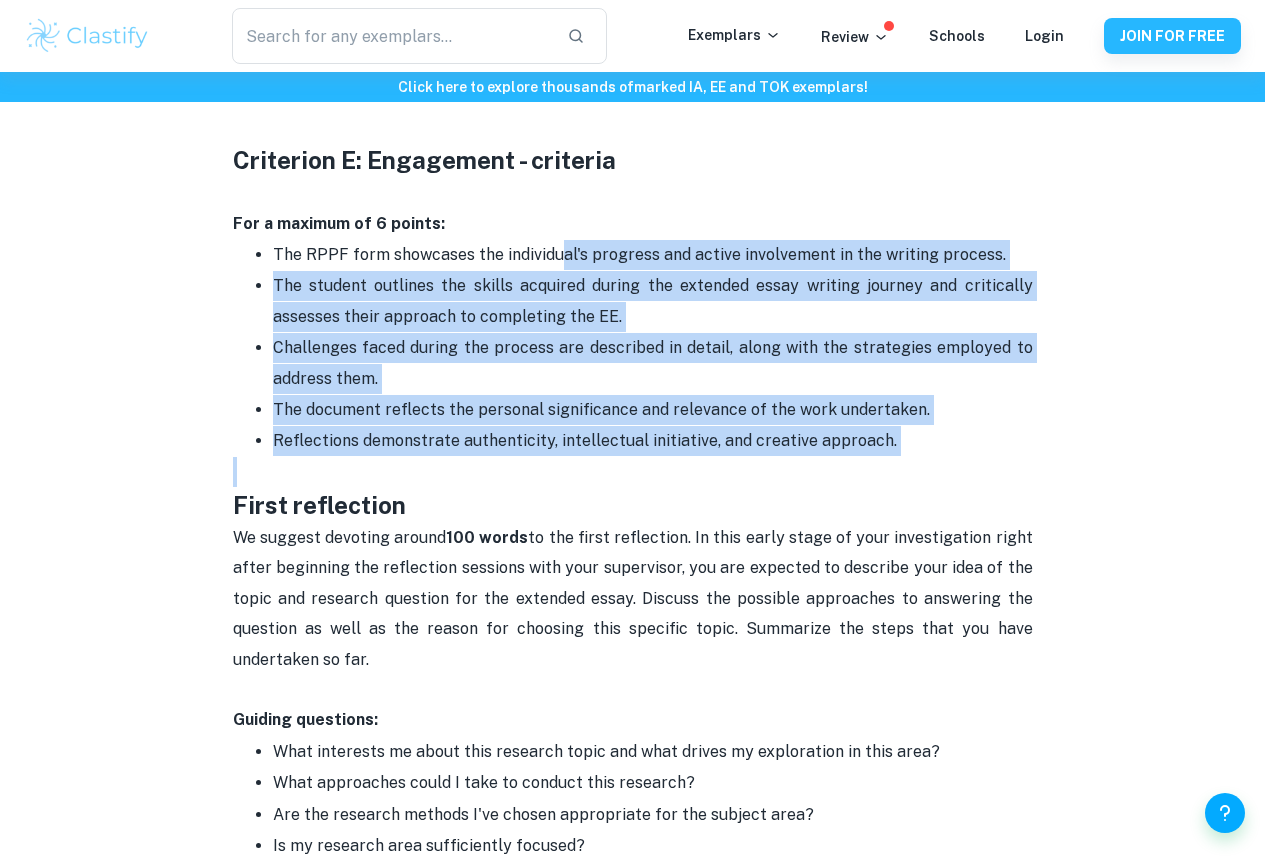 scroll, scrollTop: 1300, scrollLeft: 0, axis: vertical 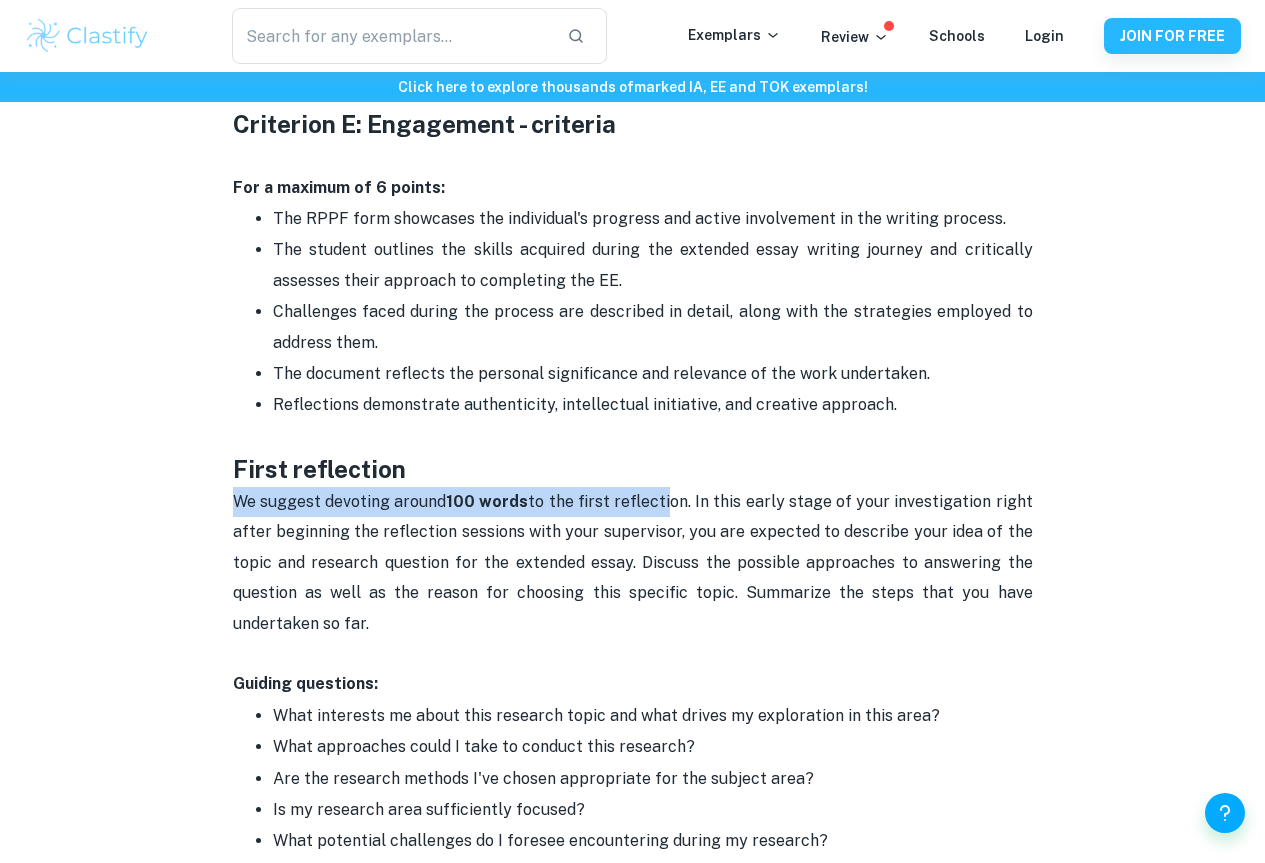 drag, startPoint x: 197, startPoint y: 512, endPoint x: 667, endPoint y: 512, distance: 470 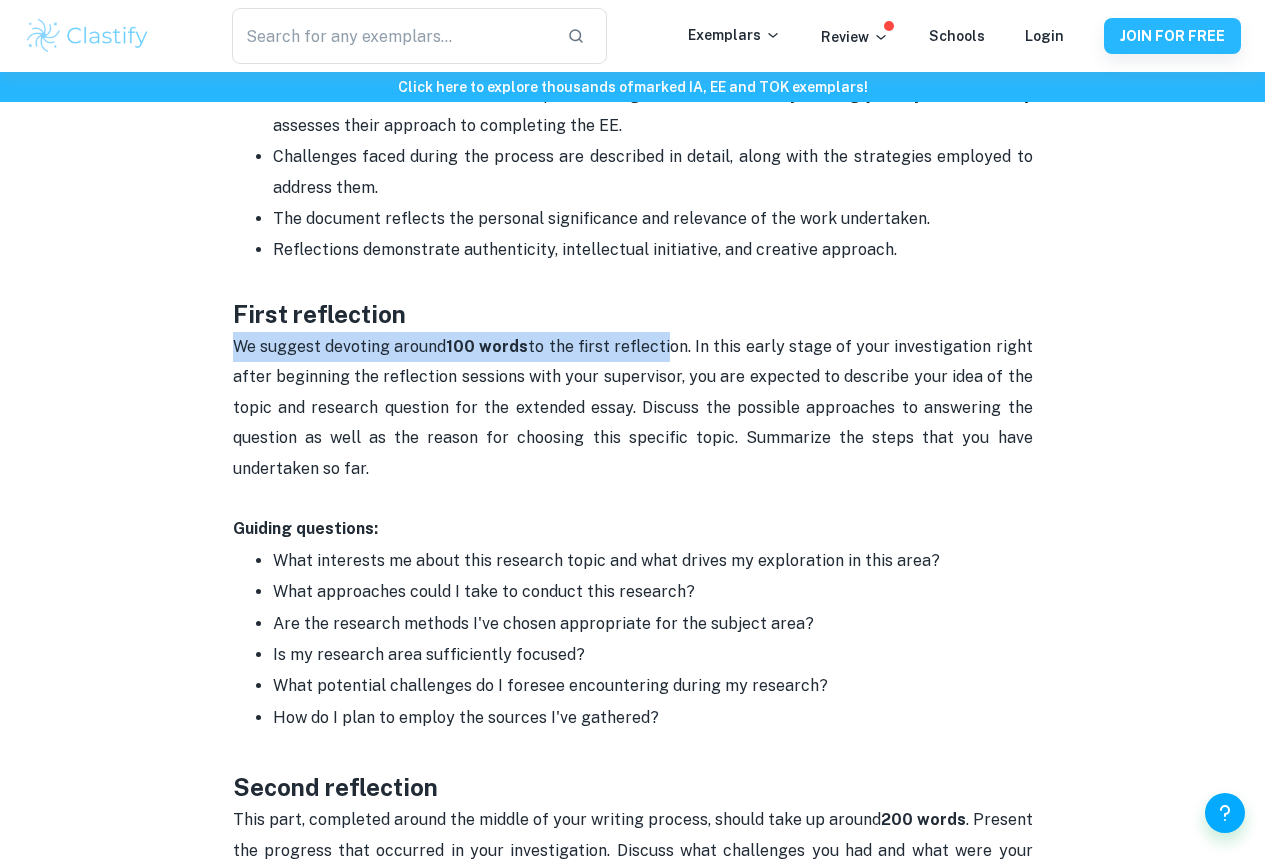 scroll, scrollTop: 1500, scrollLeft: 0, axis: vertical 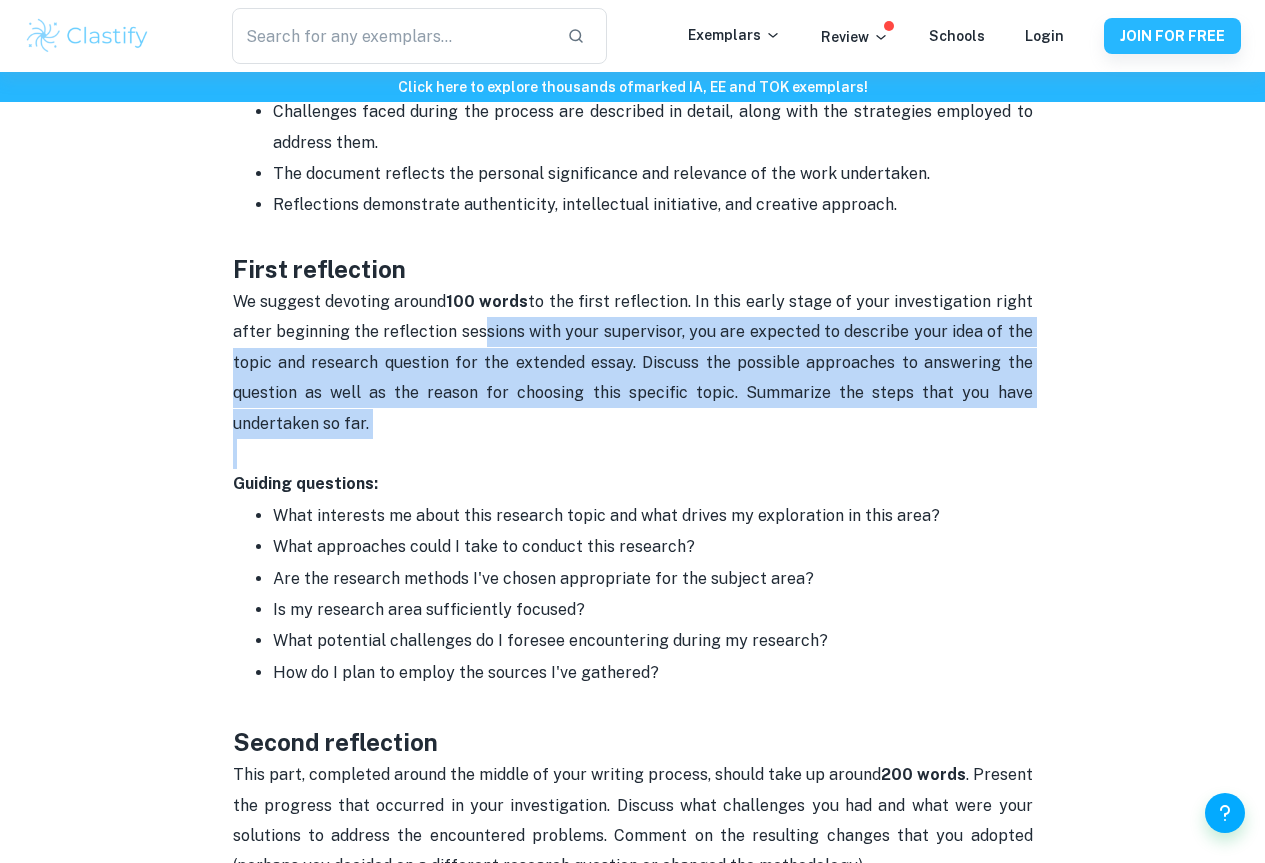 drag, startPoint x: 566, startPoint y: 448, endPoint x: 477, endPoint y: 328, distance: 149.40215 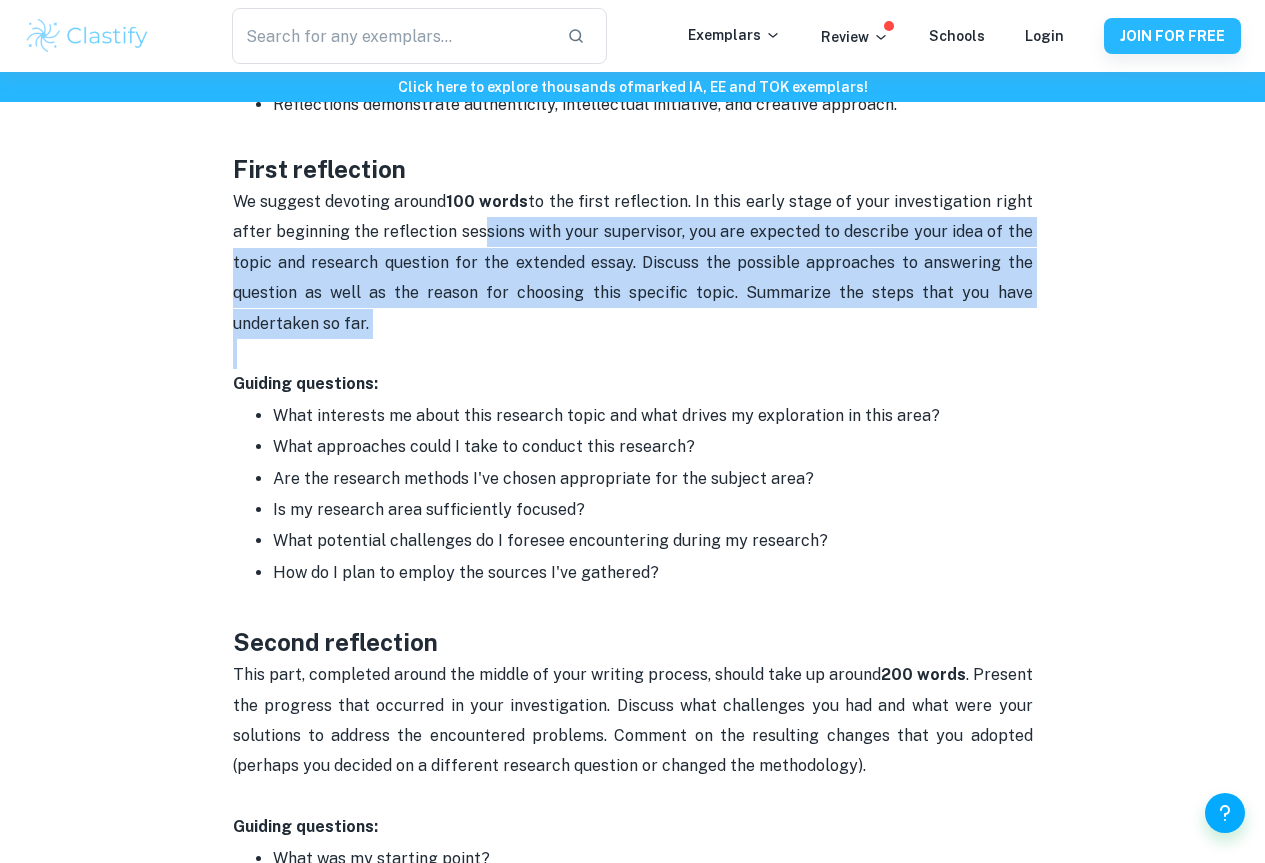 scroll, scrollTop: 1700, scrollLeft: 0, axis: vertical 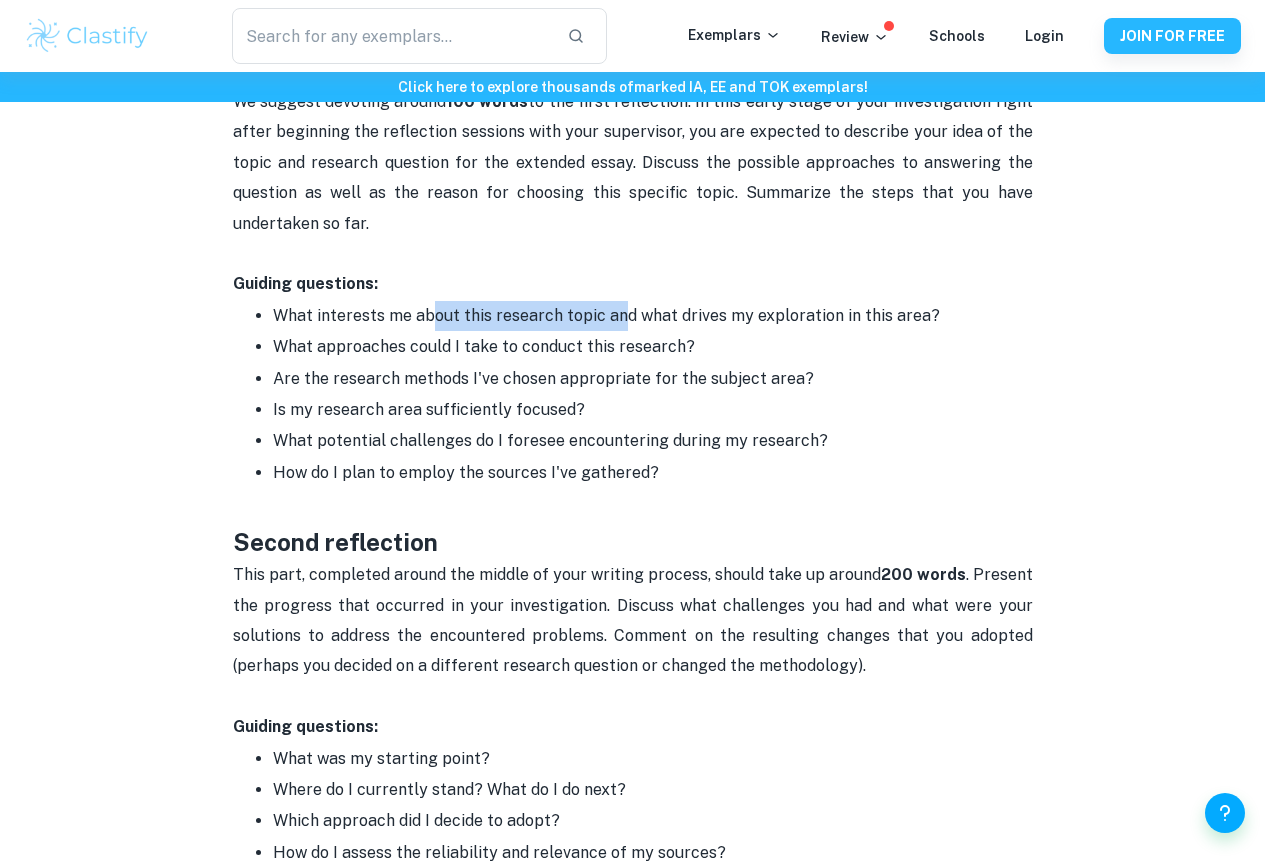drag, startPoint x: 620, startPoint y: 315, endPoint x: 426, endPoint y: 325, distance: 194.25757 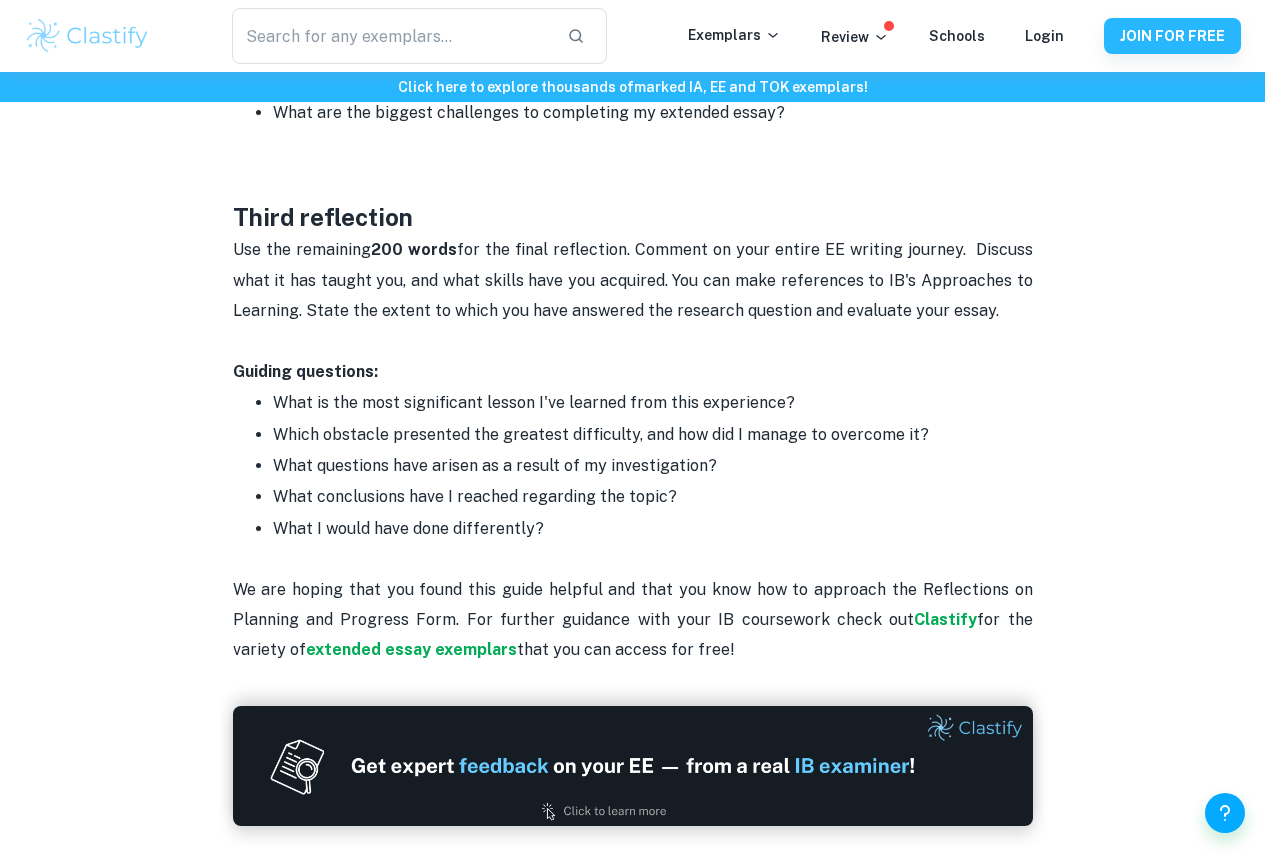 scroll, scrollTop: 2600, scrollLeft: 0, axis: vertical 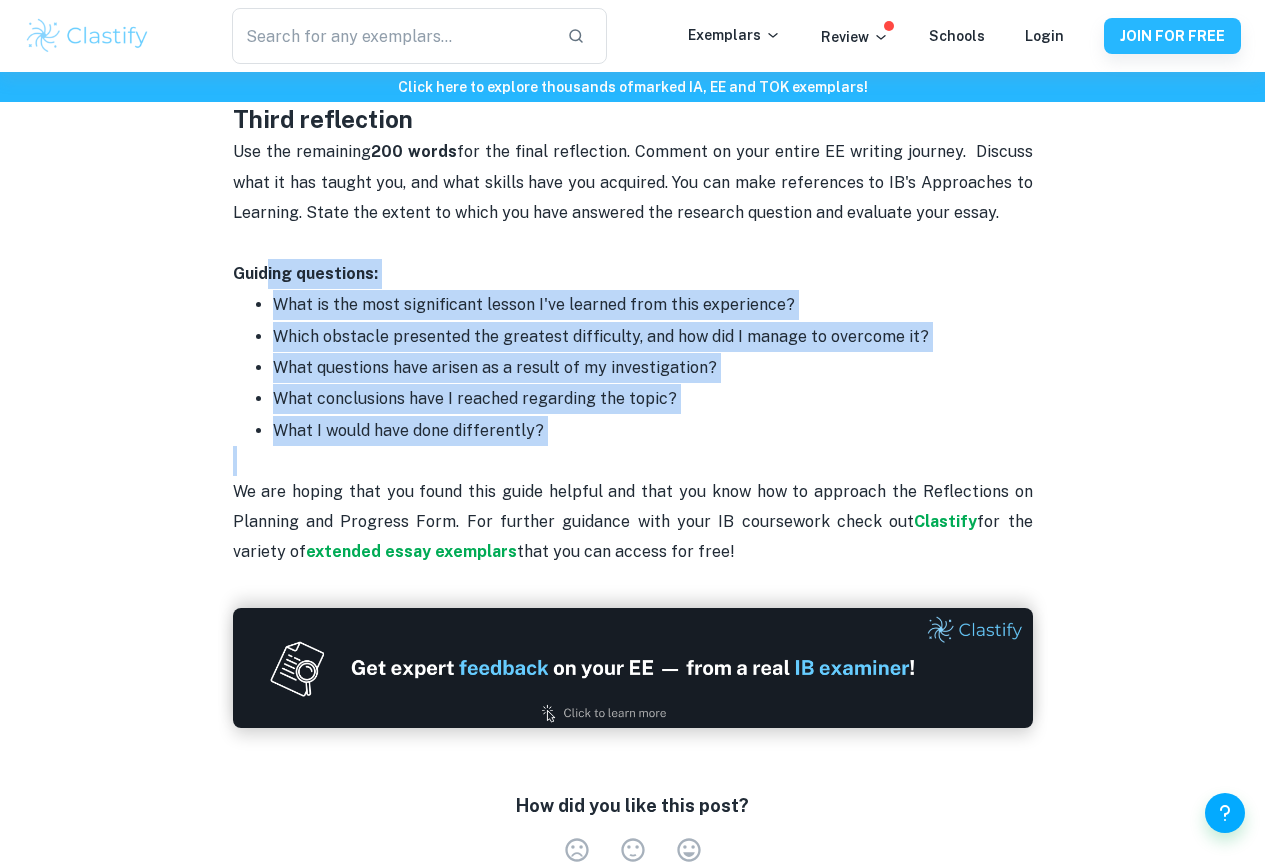 drag, startPoint x: 563, startPoint y: 462, endPoint x: 251, endPoint y: 265, distance: 368.98917 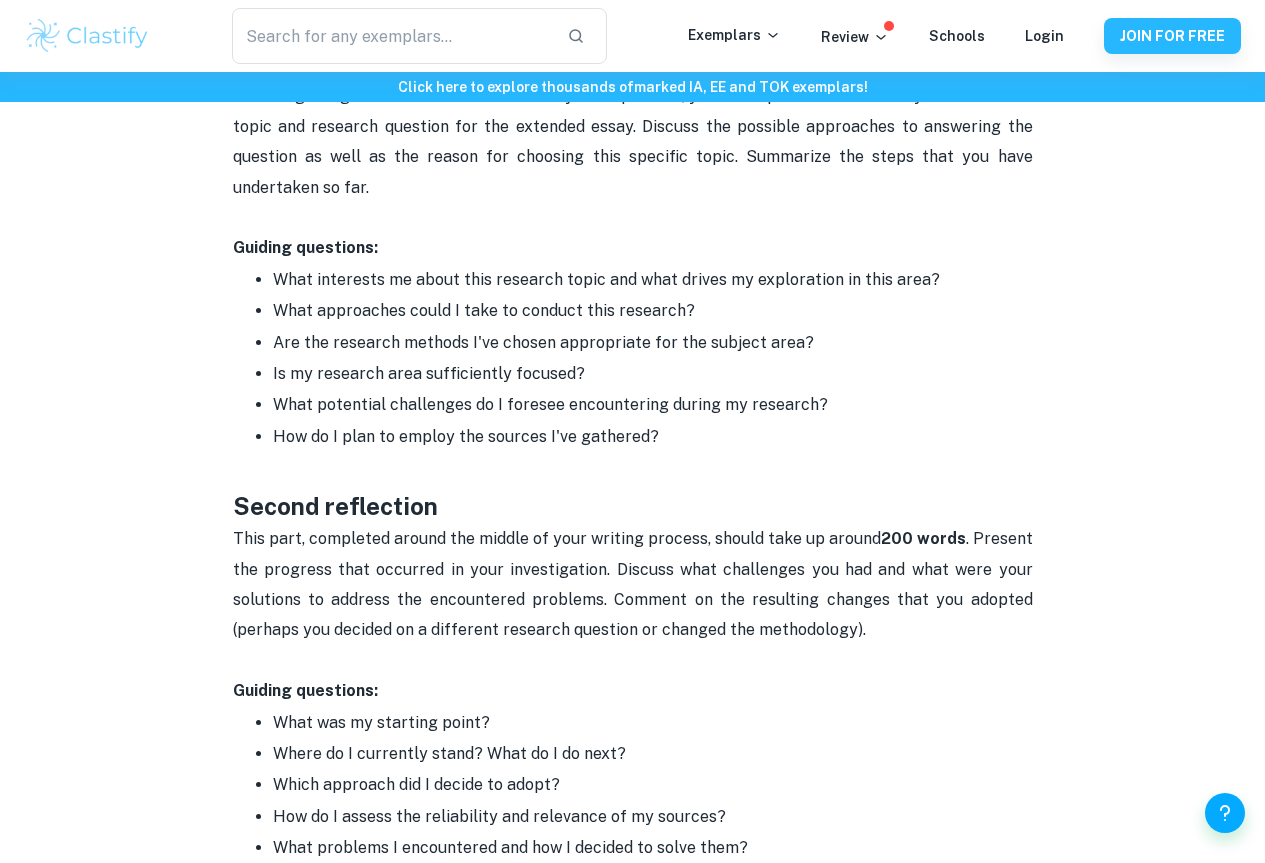 scroll, scrollTop: 1700, scrollLeft: 0, axis: vertical 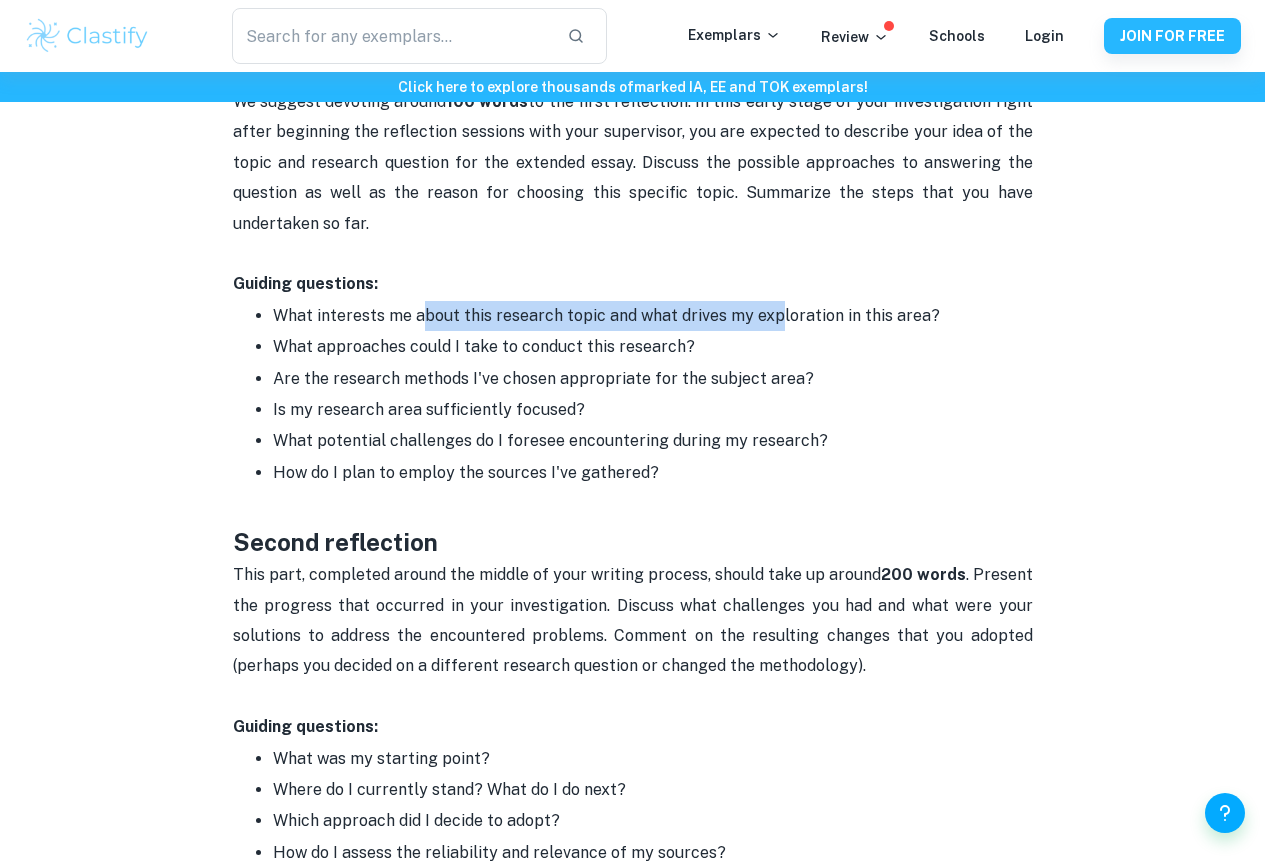 drag, startPoint x: 419, startPoint y: 339, endPoint x: 773, endPoint y: 328, distance: 354.17087 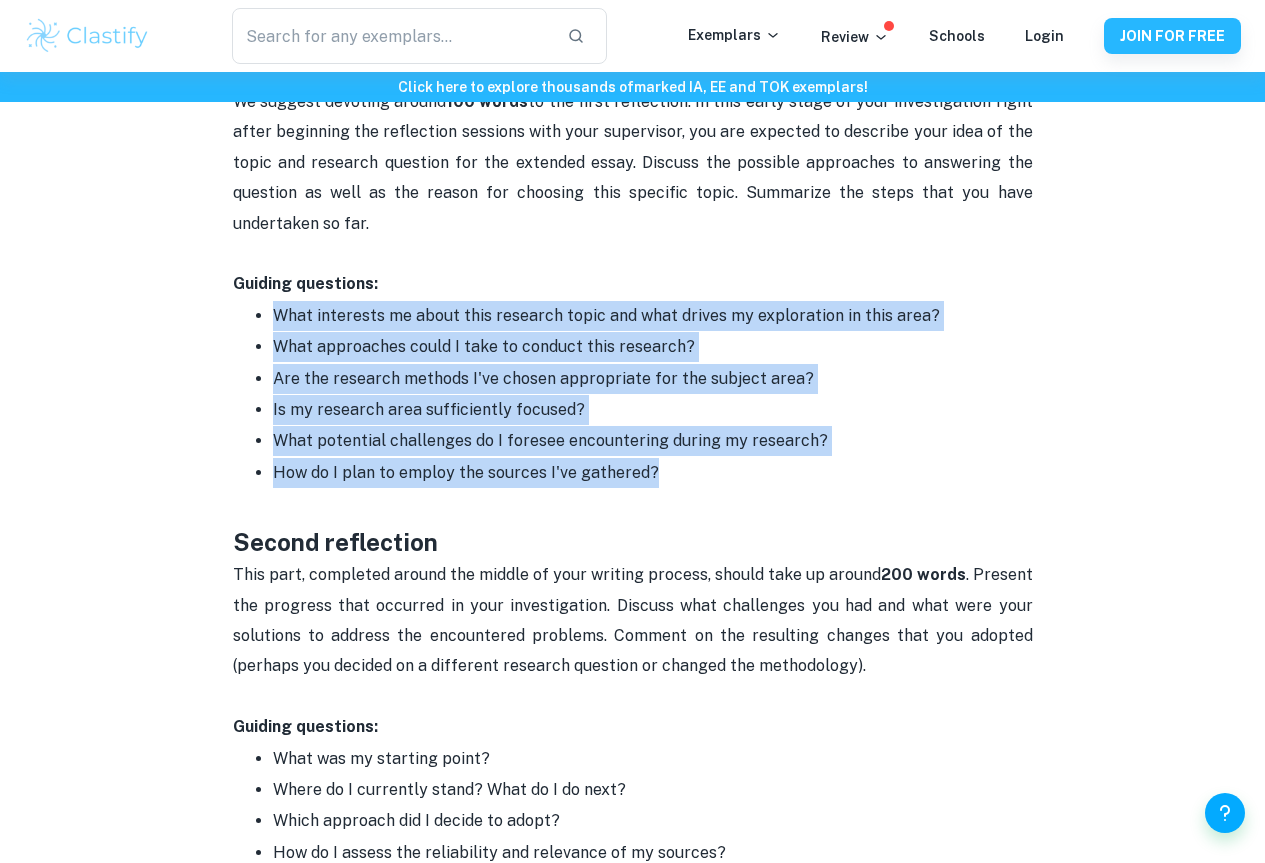 drag, startPoint x: 691, startPoint y: 466, endPoint x: 108, endPoint y: 327, distance: 599.3413 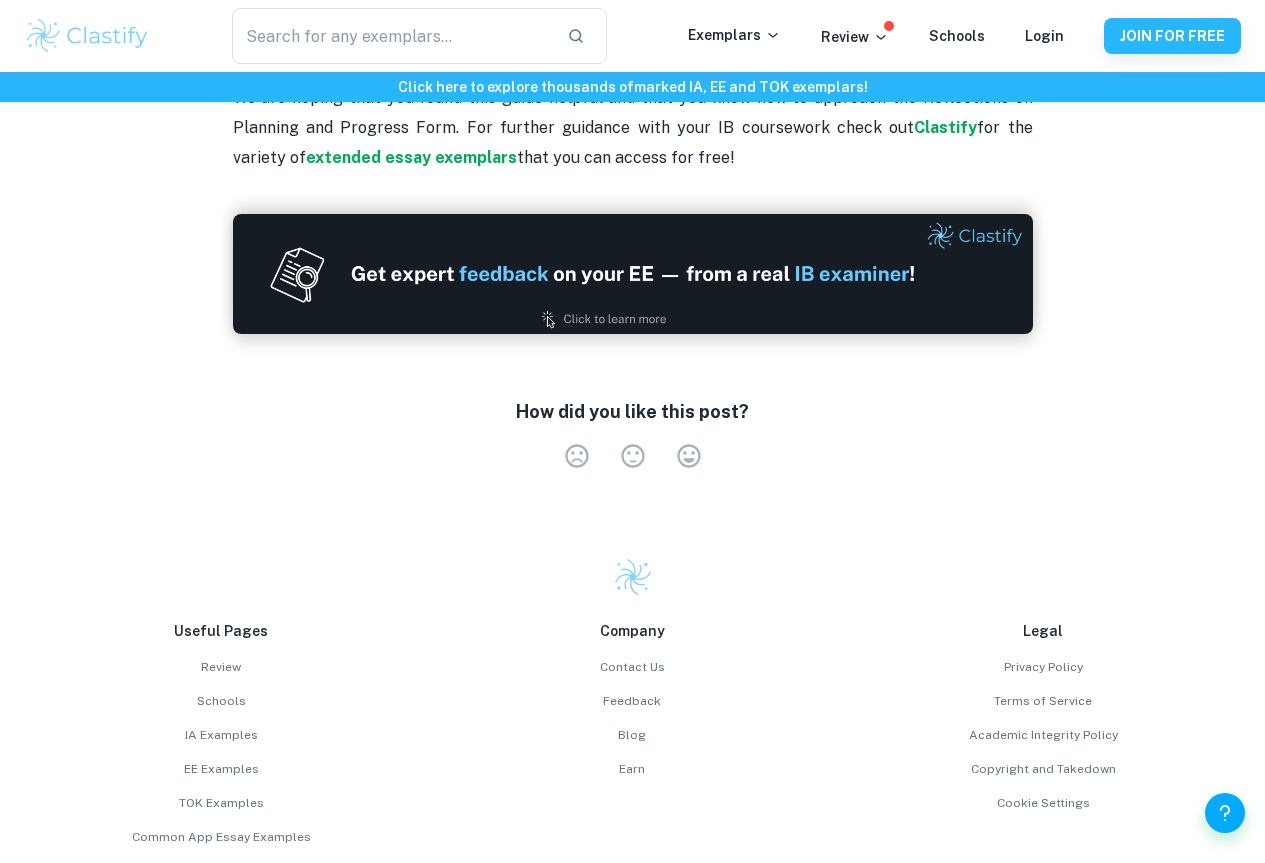 scroll, scrollTop: 2808, scrollLeft: 0, axis: vertical 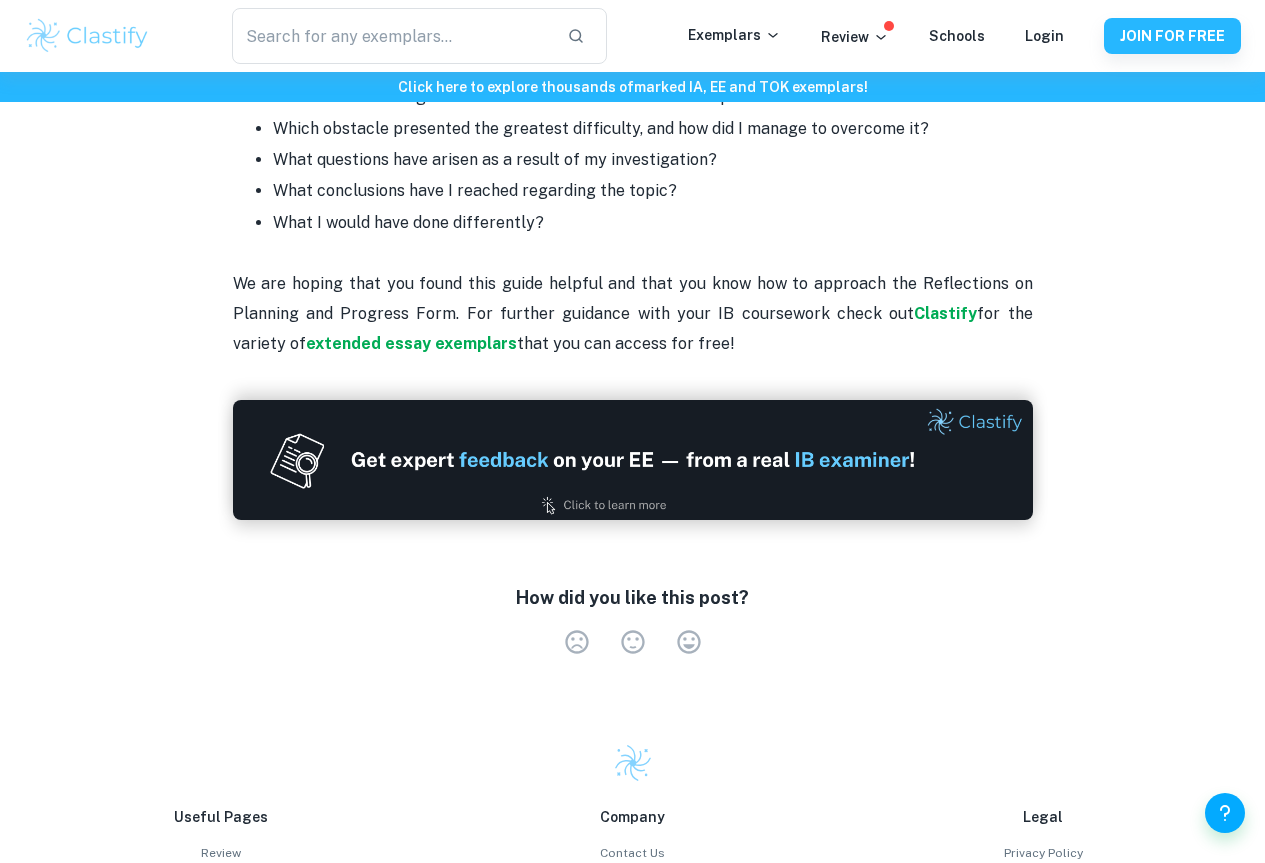 click on "How did you like this post? Very Dissatisfied Neutral Very Satisfied Empty" at bounding box center [633, 623] 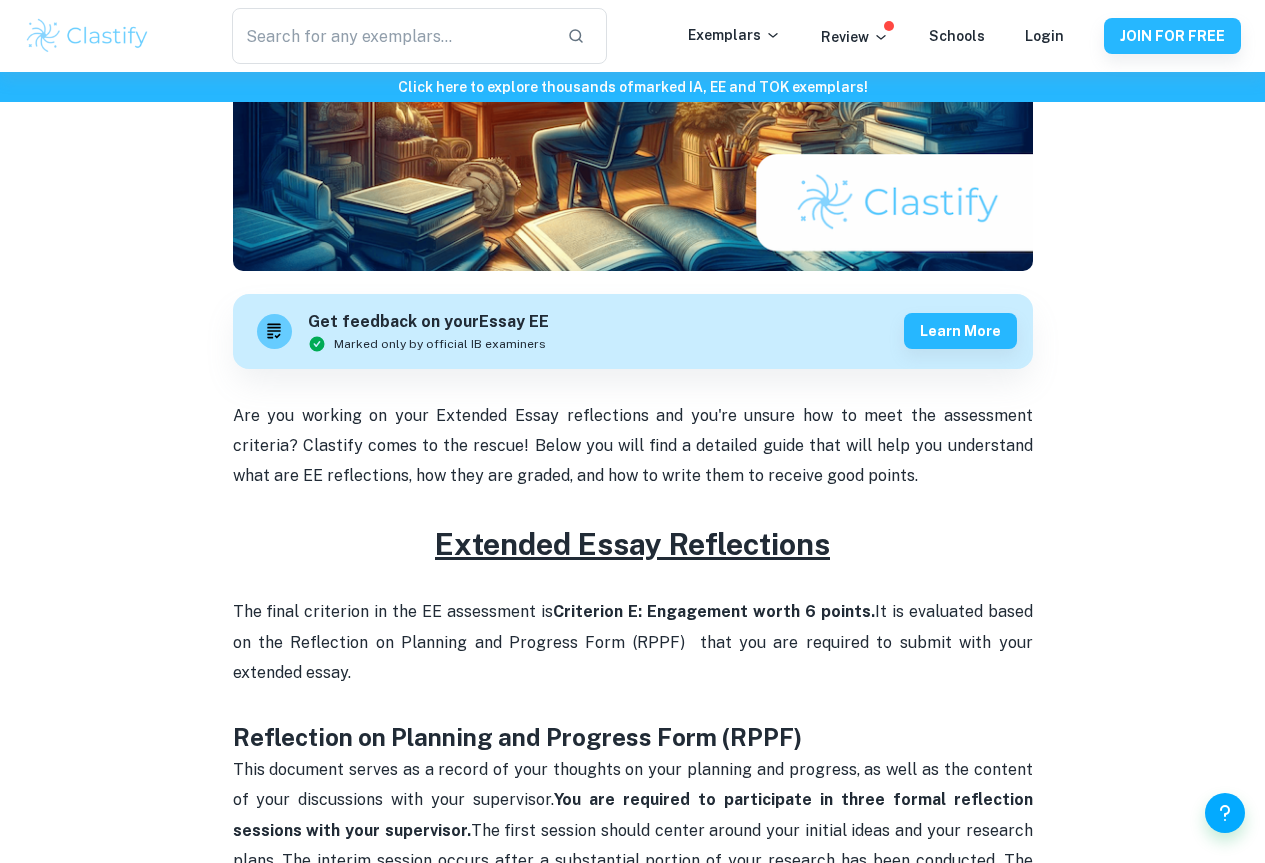 scroll, scrollTop: 8, scrollLeft: 0, axis: vertical 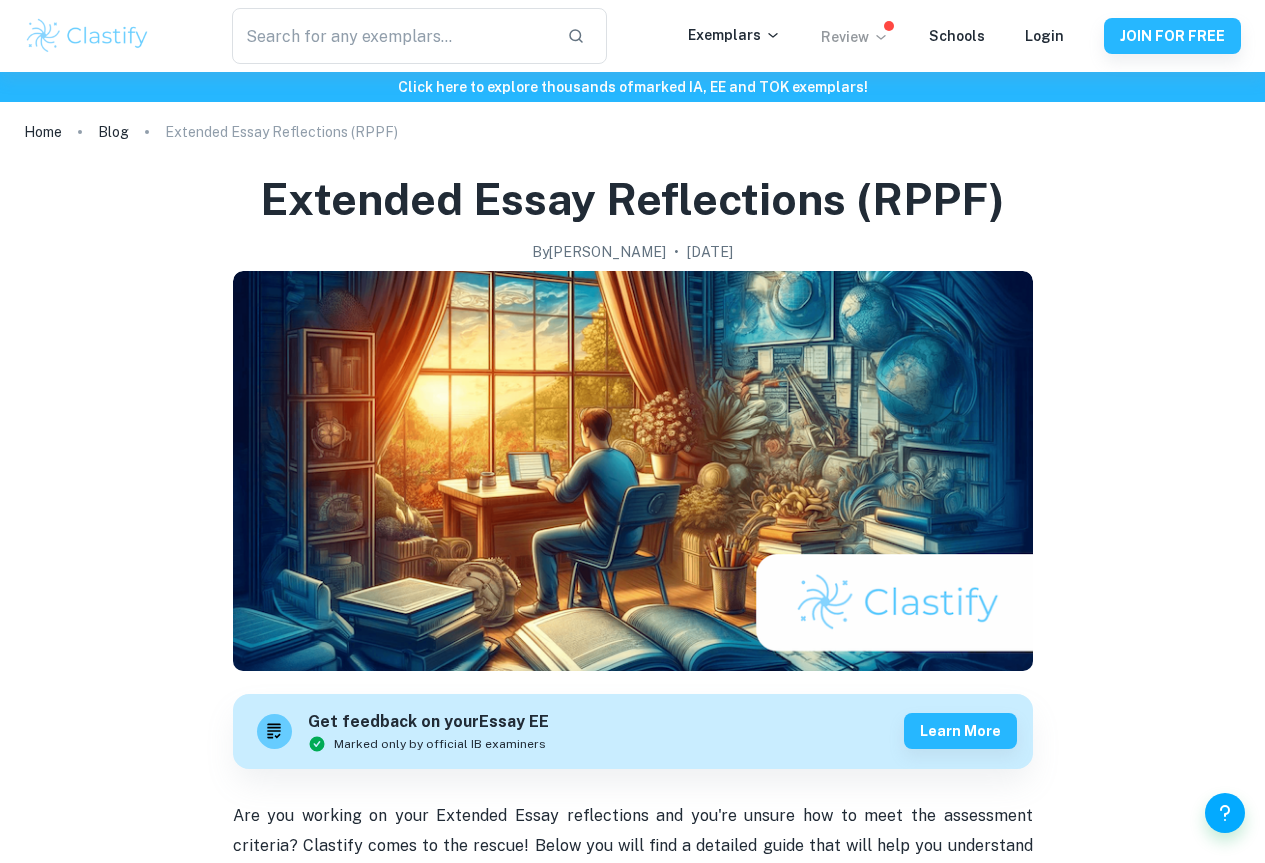 click on "Review" at bounding box center (855, 37) 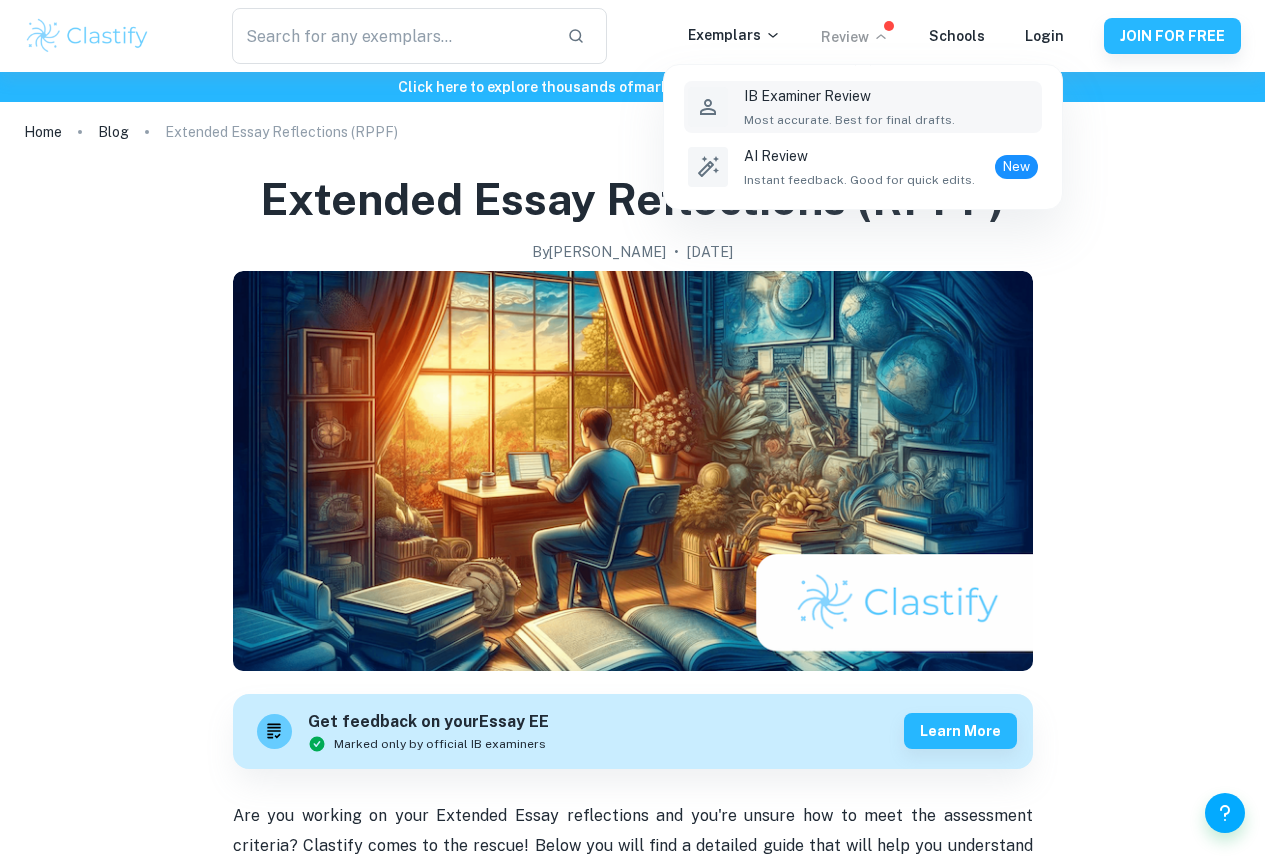 click on "IB Examiner Review Most accurate. Best for final drafts." at bounding box center (863, 107) 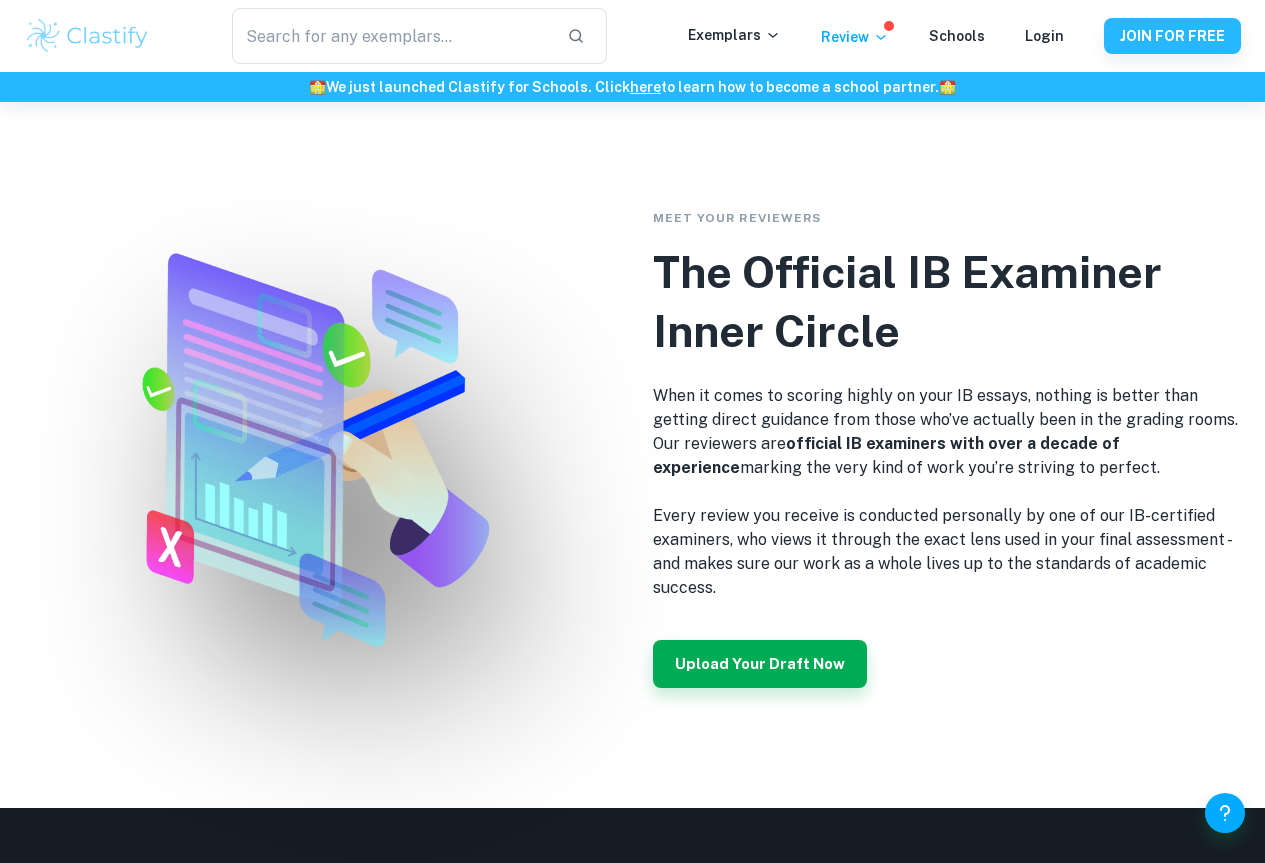 scroll, scrollTop: 3400, scrollLeft: 0, axis: vertical 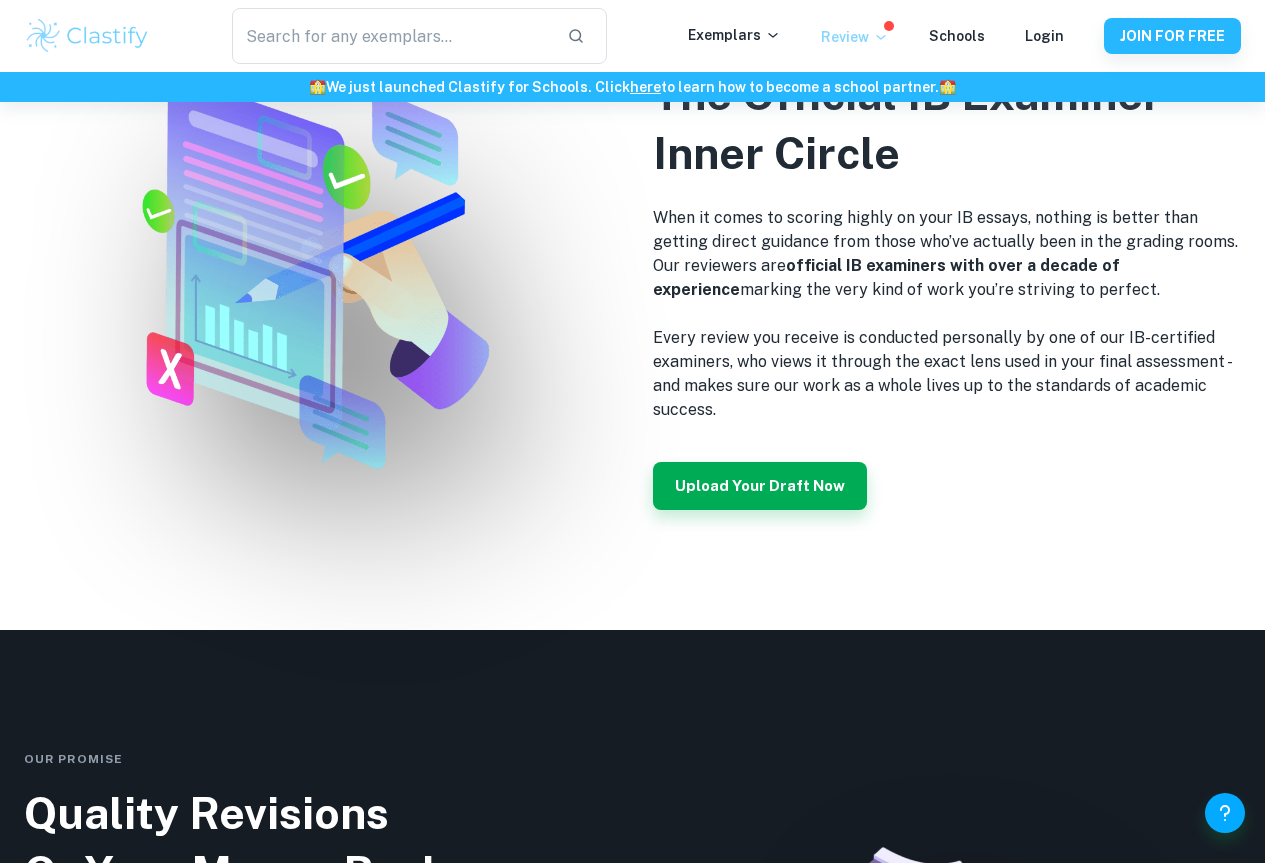 click on "Review" at bounding box center [855, 37] 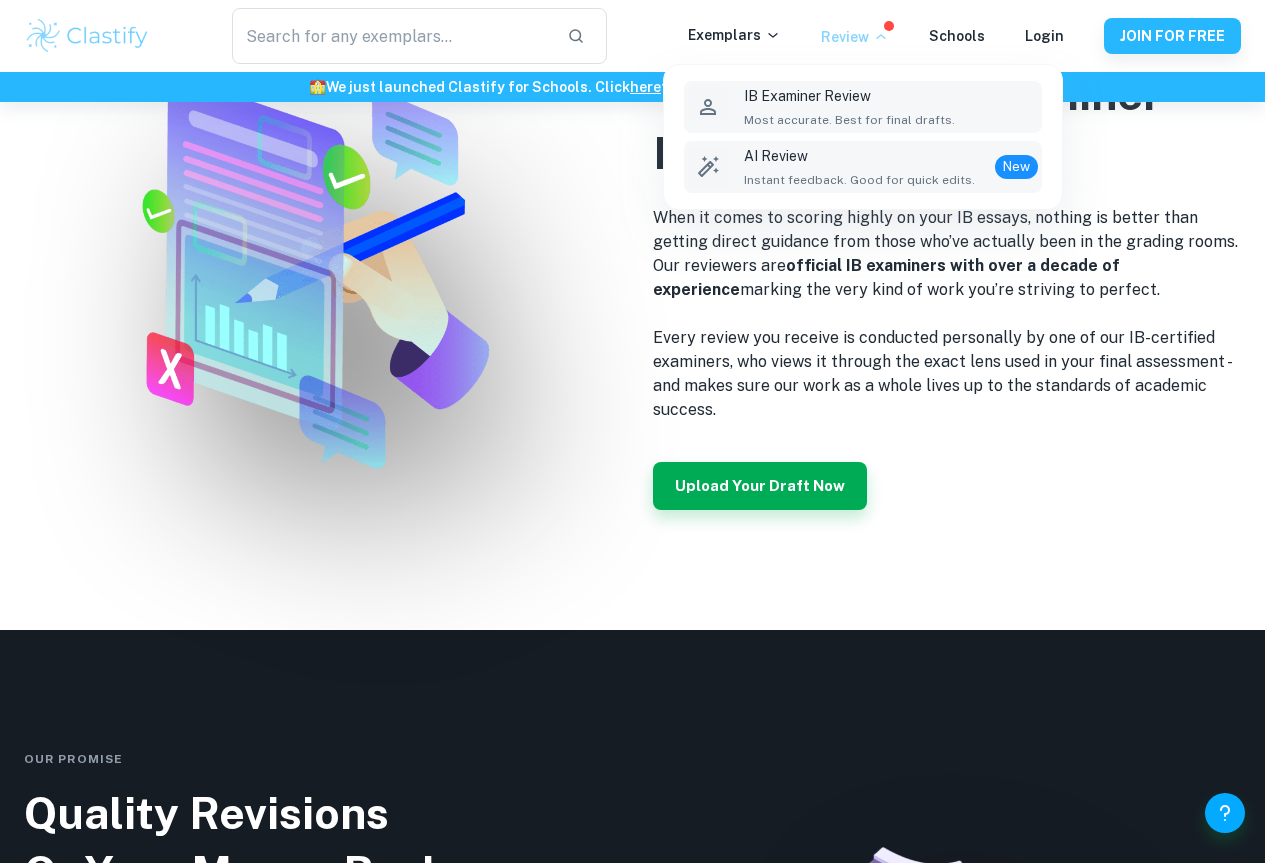 click on "AI Review" at bounding box center (859, 156) 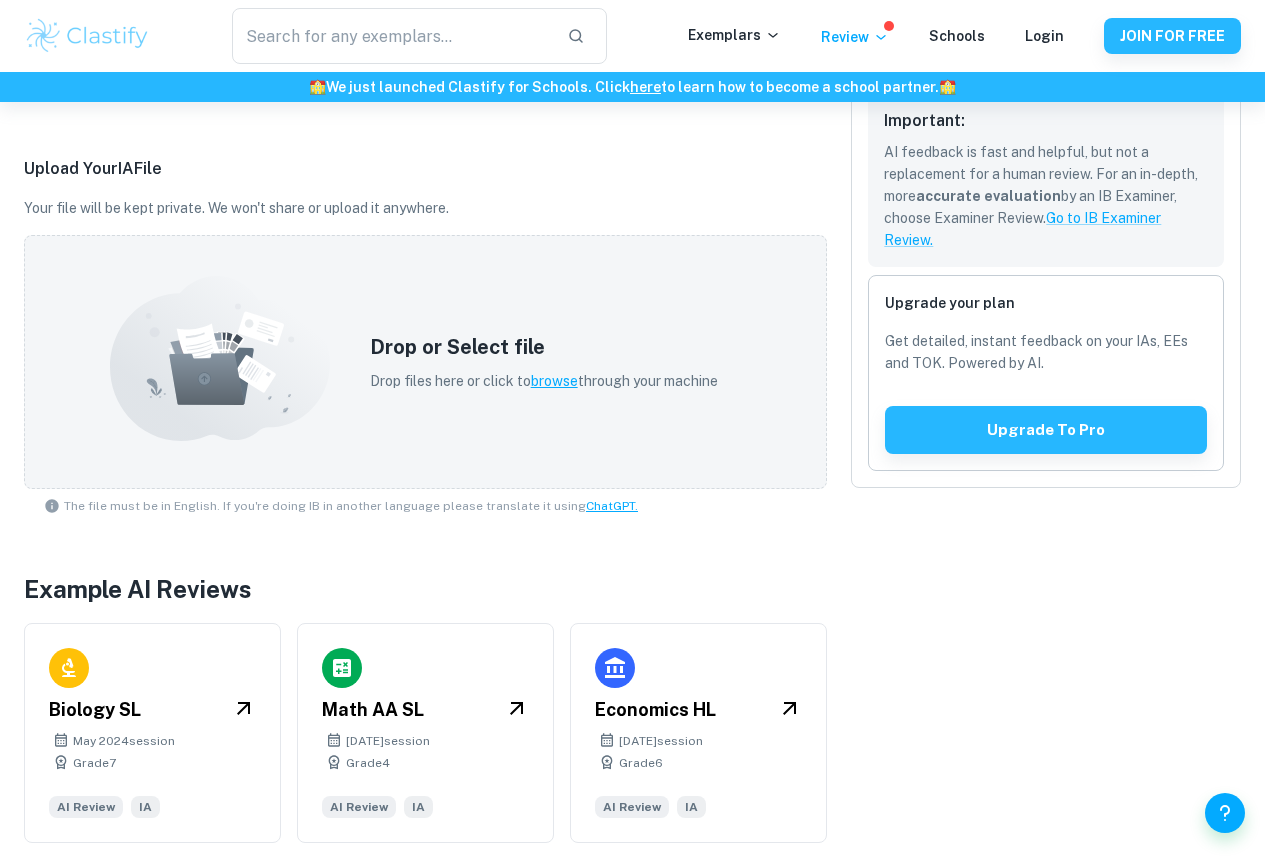 scroll, scrollTop: 509, scrollLeft: 0, axis: vertical 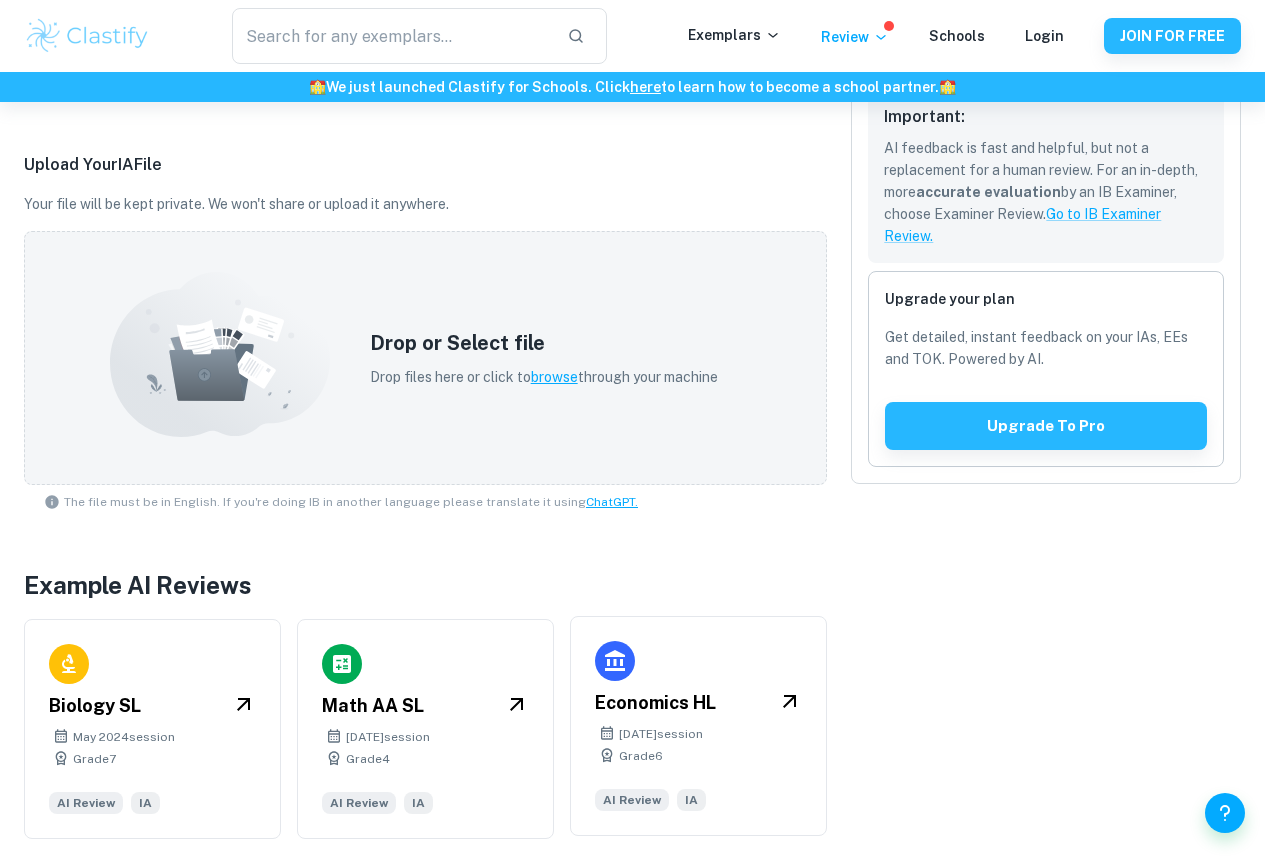 click on "Economics HL [DATE]  session Grade  6 AI Review IA" at bounding box center [698, 726] 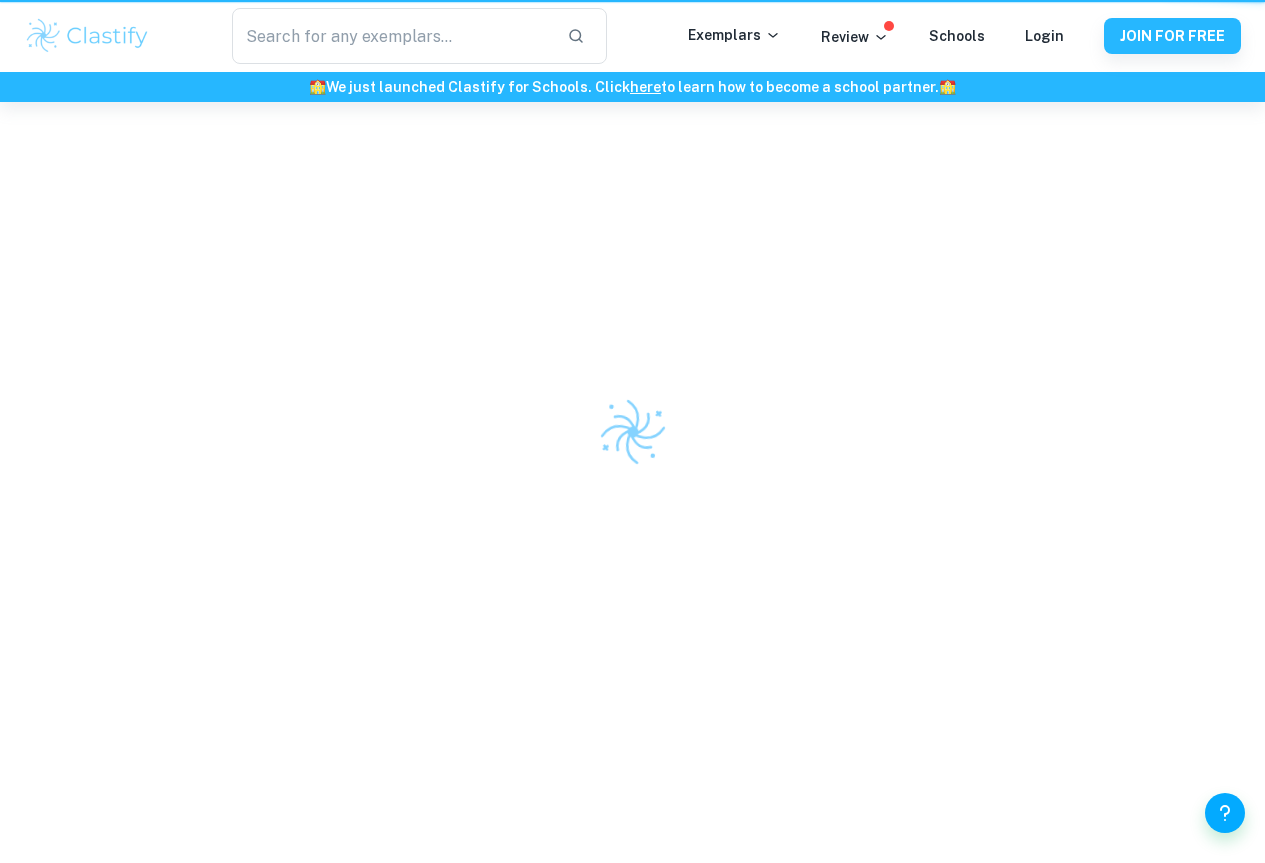 scroll, scrollTop: 0, scrollLeft: 0, axis: both 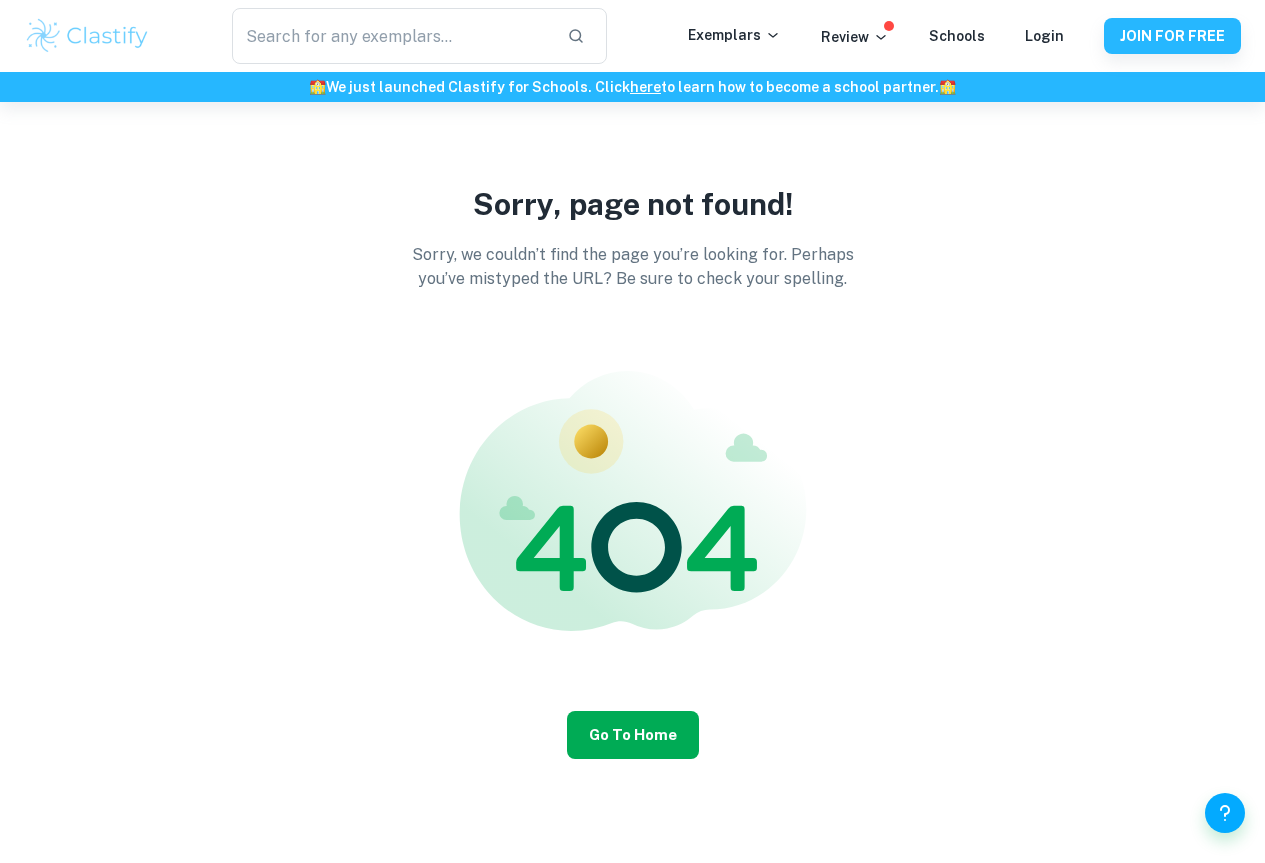 click on "Go to Home" at bounding box center [633, 735] 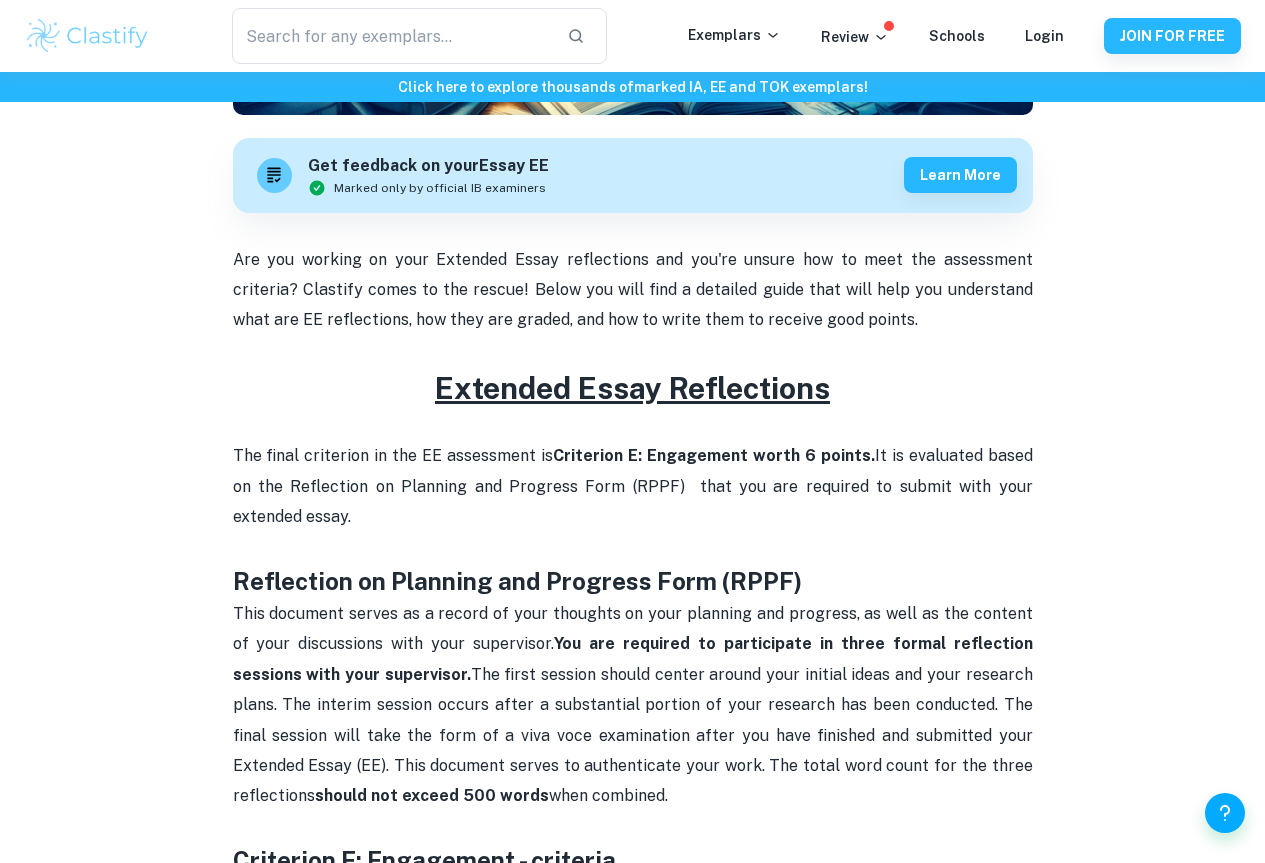 scroll, scrollTop: 600, scrollLeft: 0, axis: vertical 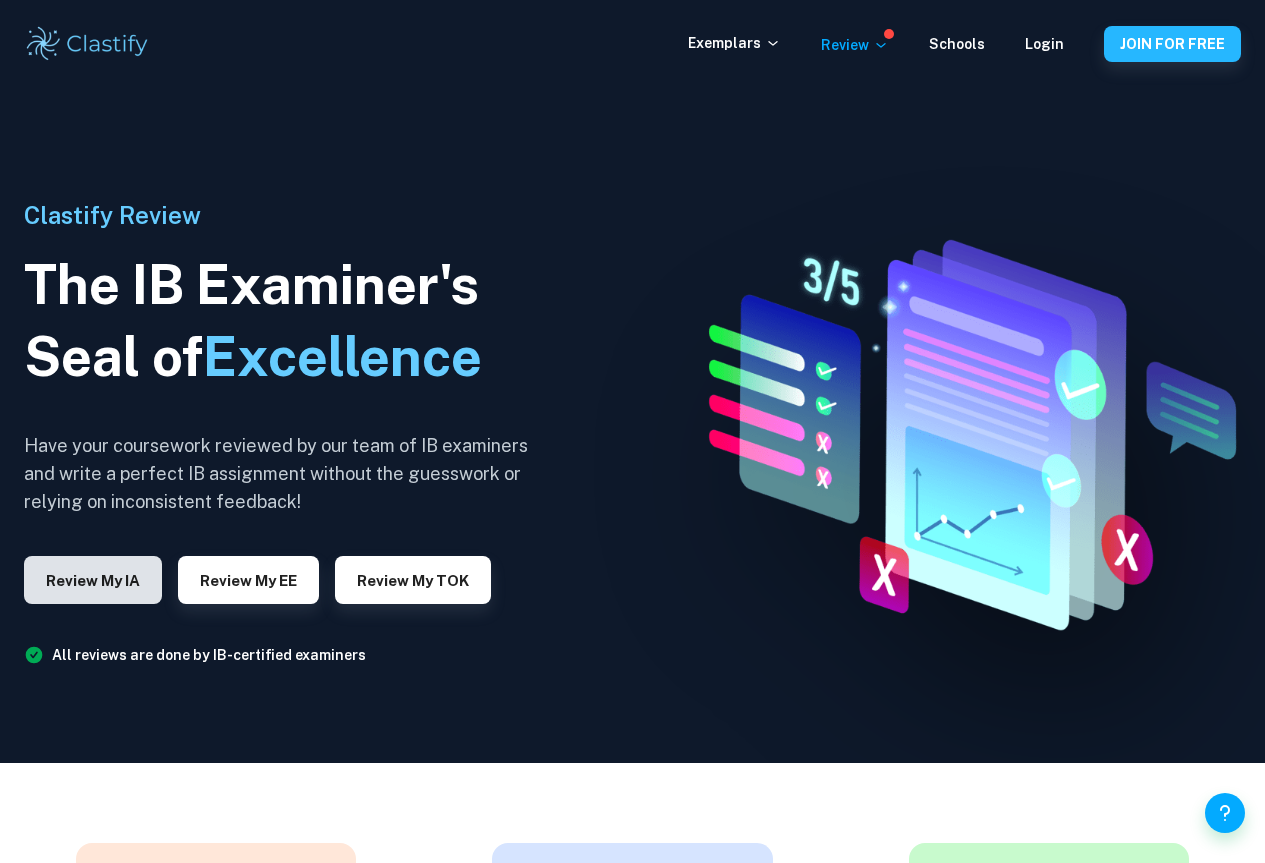 click on "Review my IA" at bounding box center (93, 580) 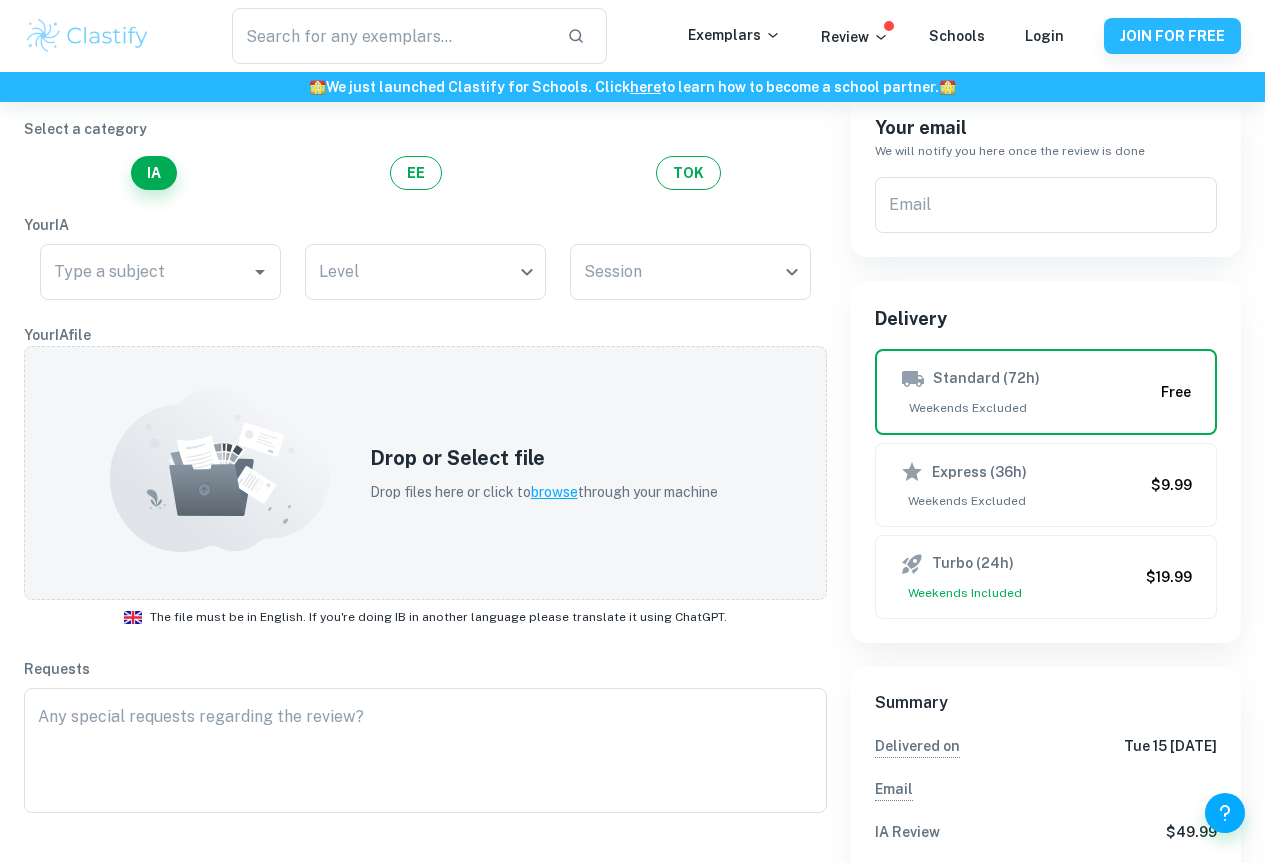 scroll, scrollTop: 100, scrollLeft: 0, axis: vertical 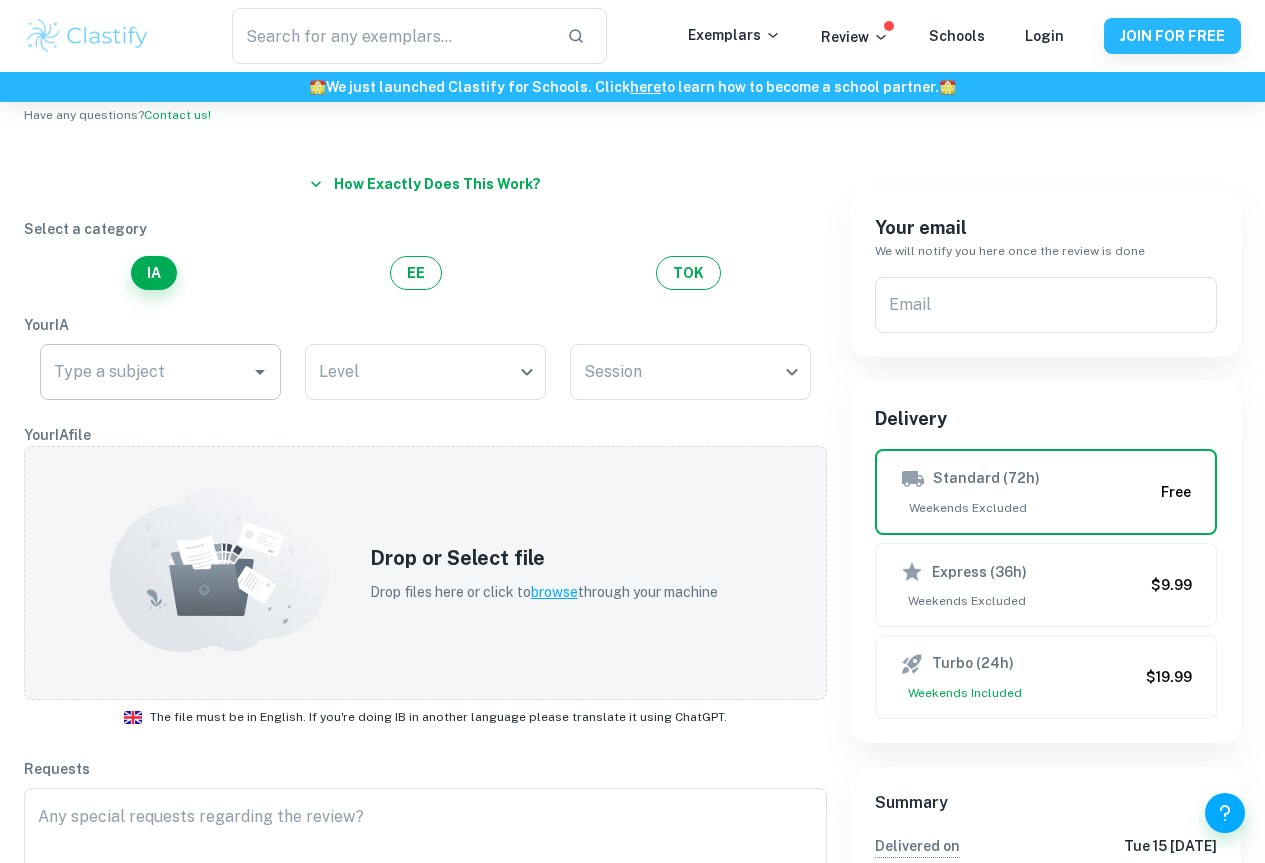 click on "Type a subject" at bounding box center (160, 372) 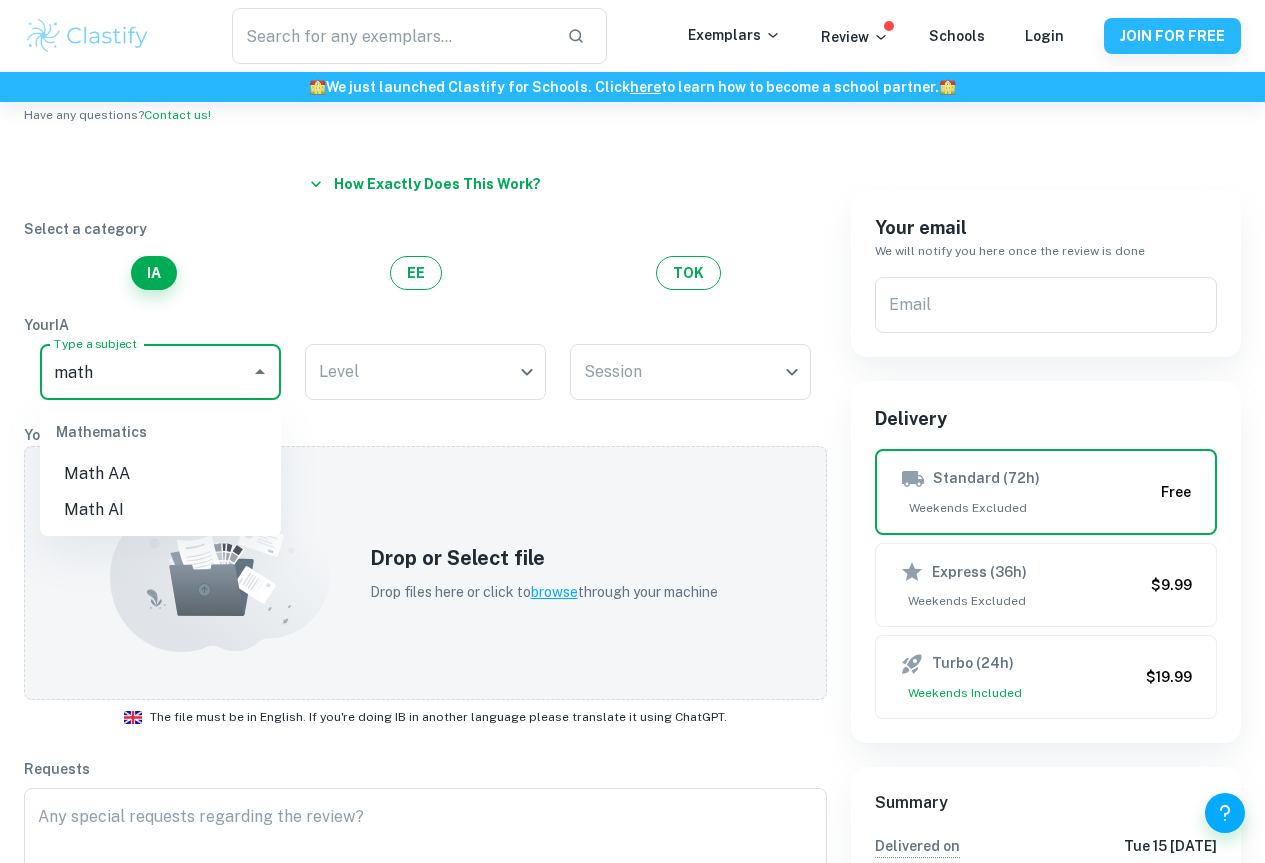 click on "Math AA" at bounding box center [160, 474] 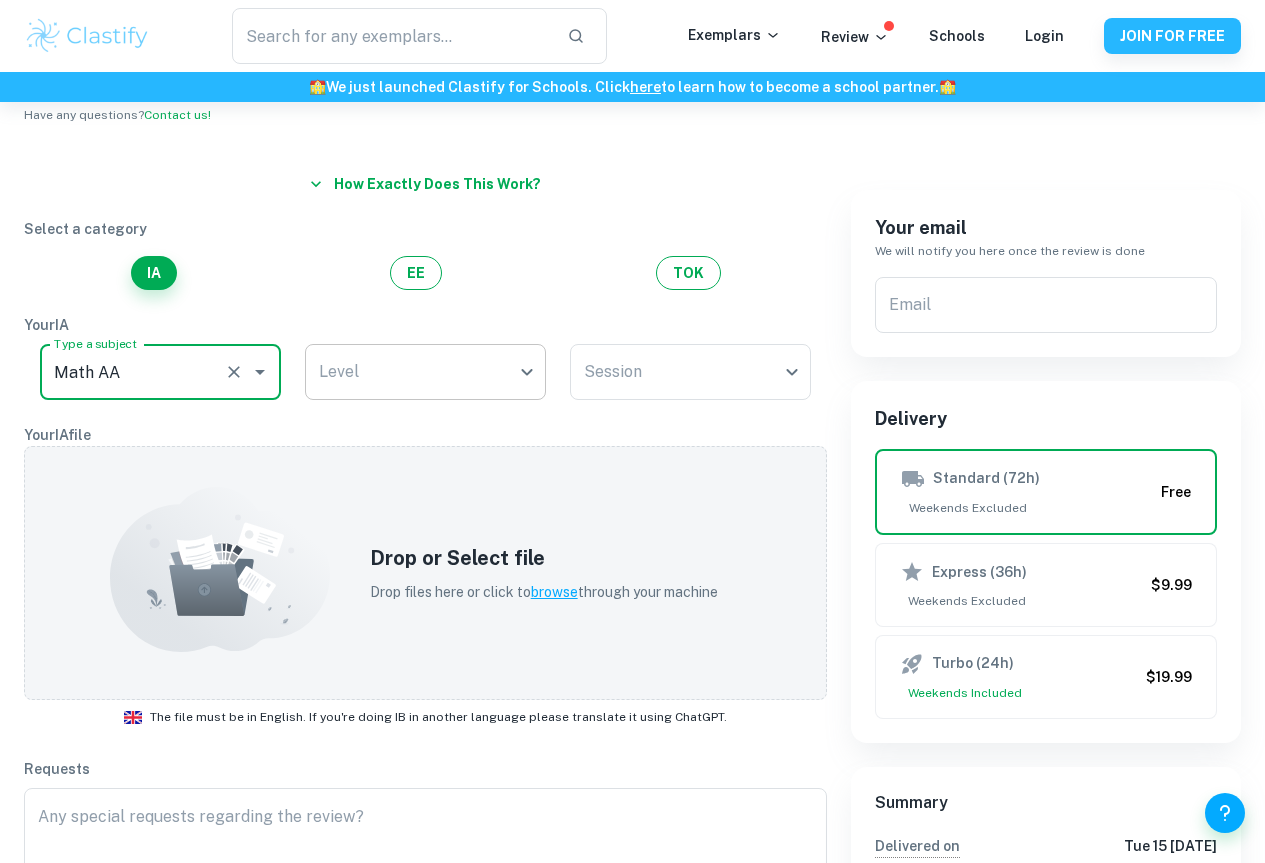 type on "Math AA" 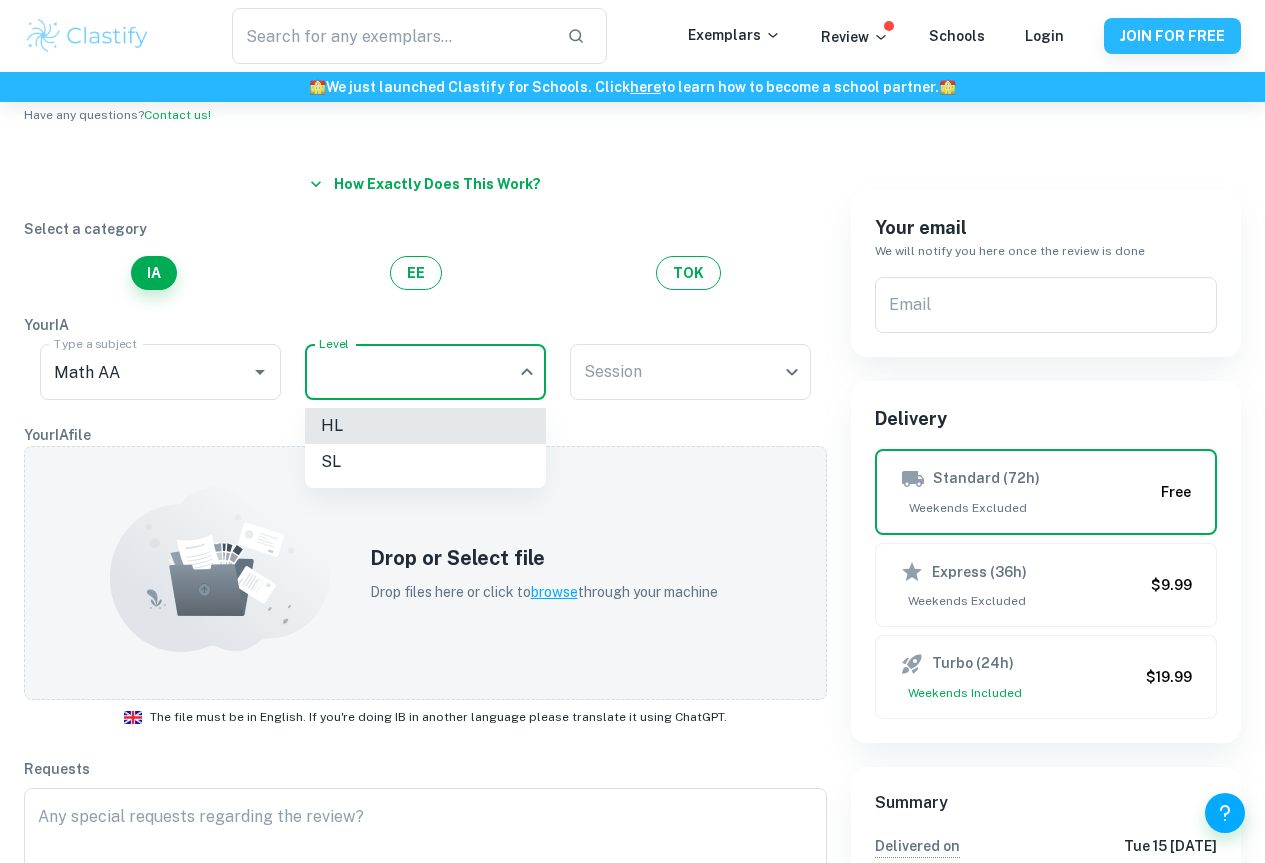 click on "HL" at bounding box center (425, 426) 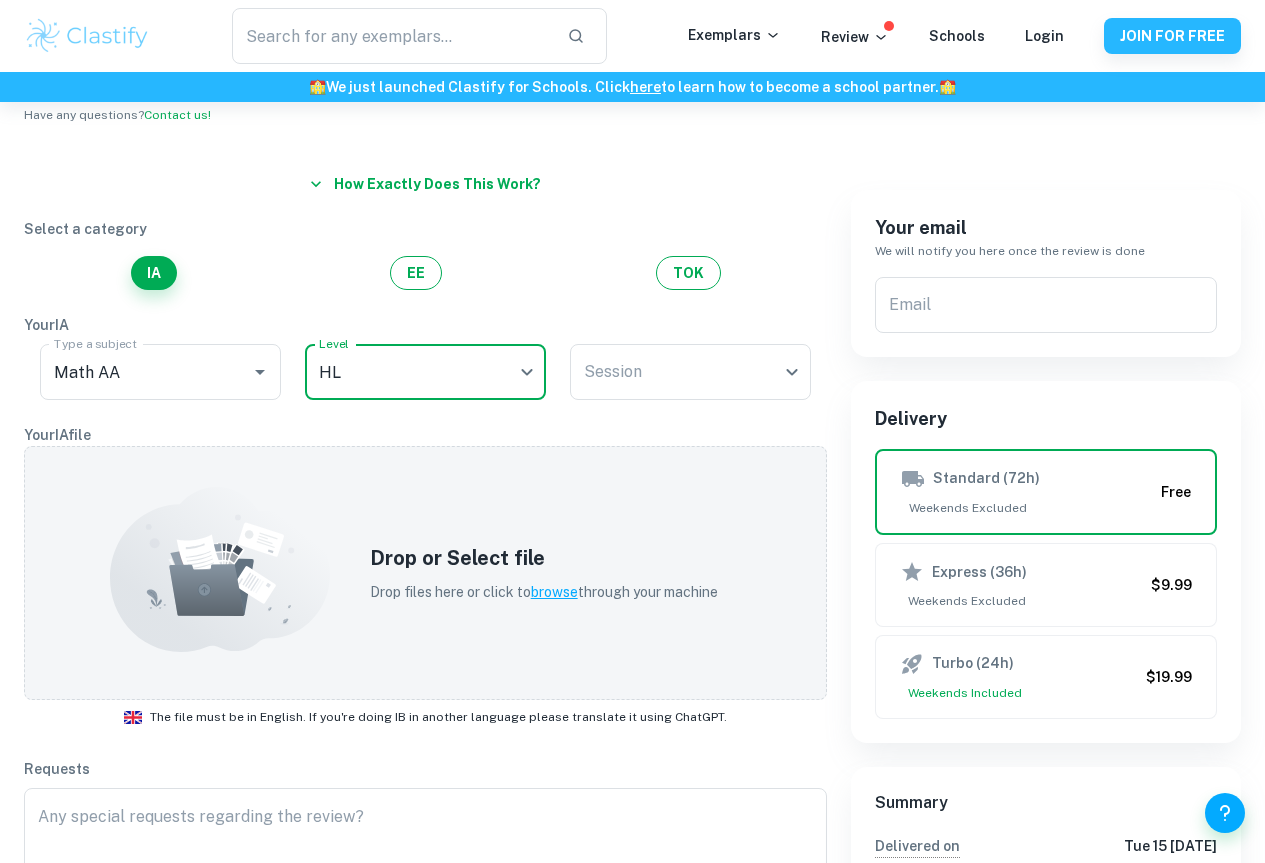 click on "Your  IA" at bounding box center [425, 325] 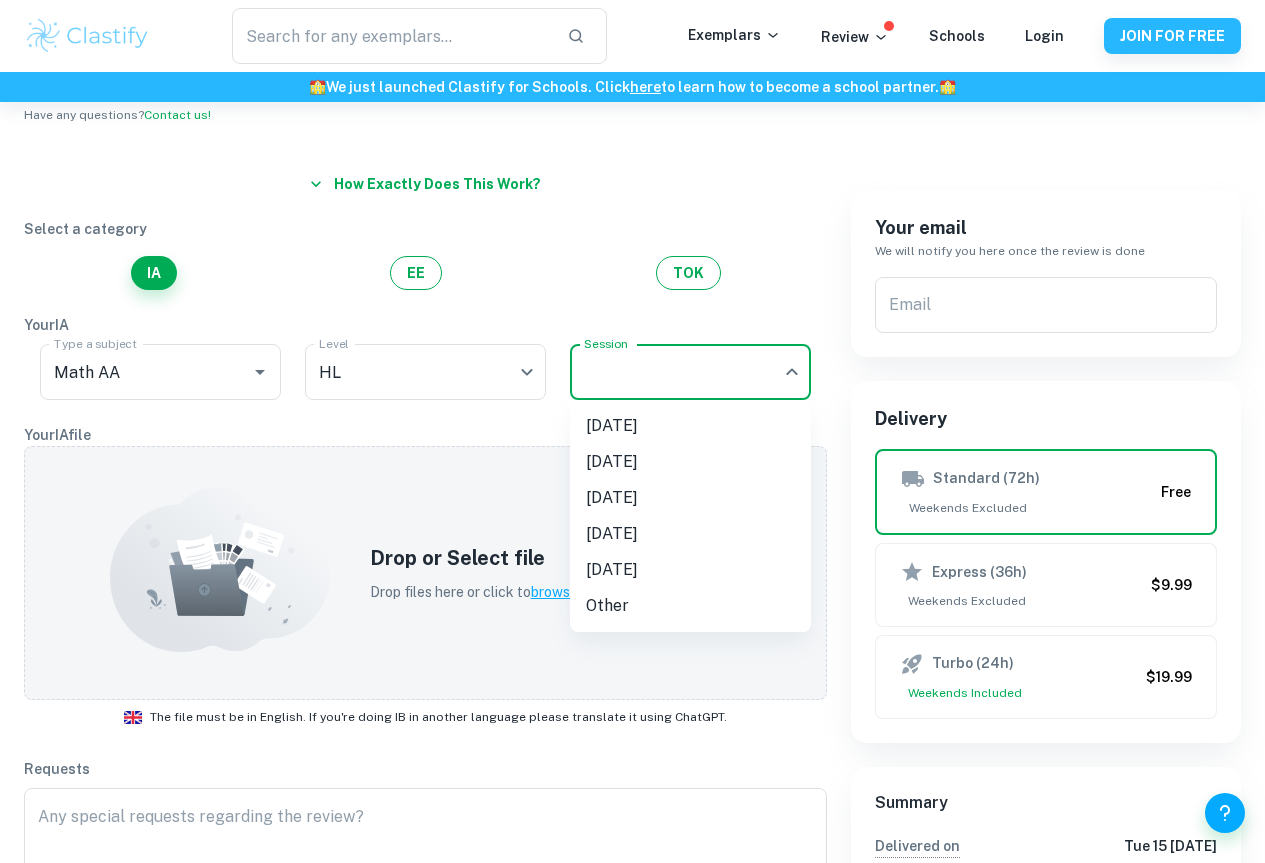 click on "​ Exemplars Review Schools Login JOIN FOR FREE 🏫  We just launched Clastify for Schools. Click  here  to learn how to become a school partner.  🏫 Have your IB coursework reviewed Have any questions?  Contact us! How exactly does this work? Select a category IA EE TOK Your  IA Type a subject Math AA Type a subject Level HL   HL Level Session ​ Session Your  IA  file Drop or Select file Drop files here or click to  browse  through your machine The file must be in English. If you're doing IB in another language please translate it using ChatGPT. Requests x ​ Your email We will notify you here once the review is done Email Email Delivery Standard (72h) Weekends Excluded Free Express (36h) Weekends Excluded $9.99 Turbo (24h) Weekends Included $19.99 Summary Delivered on Tue   15   Jul Email IA Review $ 49.99 Total Billed 49.99  USD Full money back guarantee I agree to Clastify's  Terms of Service ,  Privacy Policy  and  Academic Integrity Policy . Continue to Payment IB Coursework Review | Clastify" at bounding box center (632, 433) 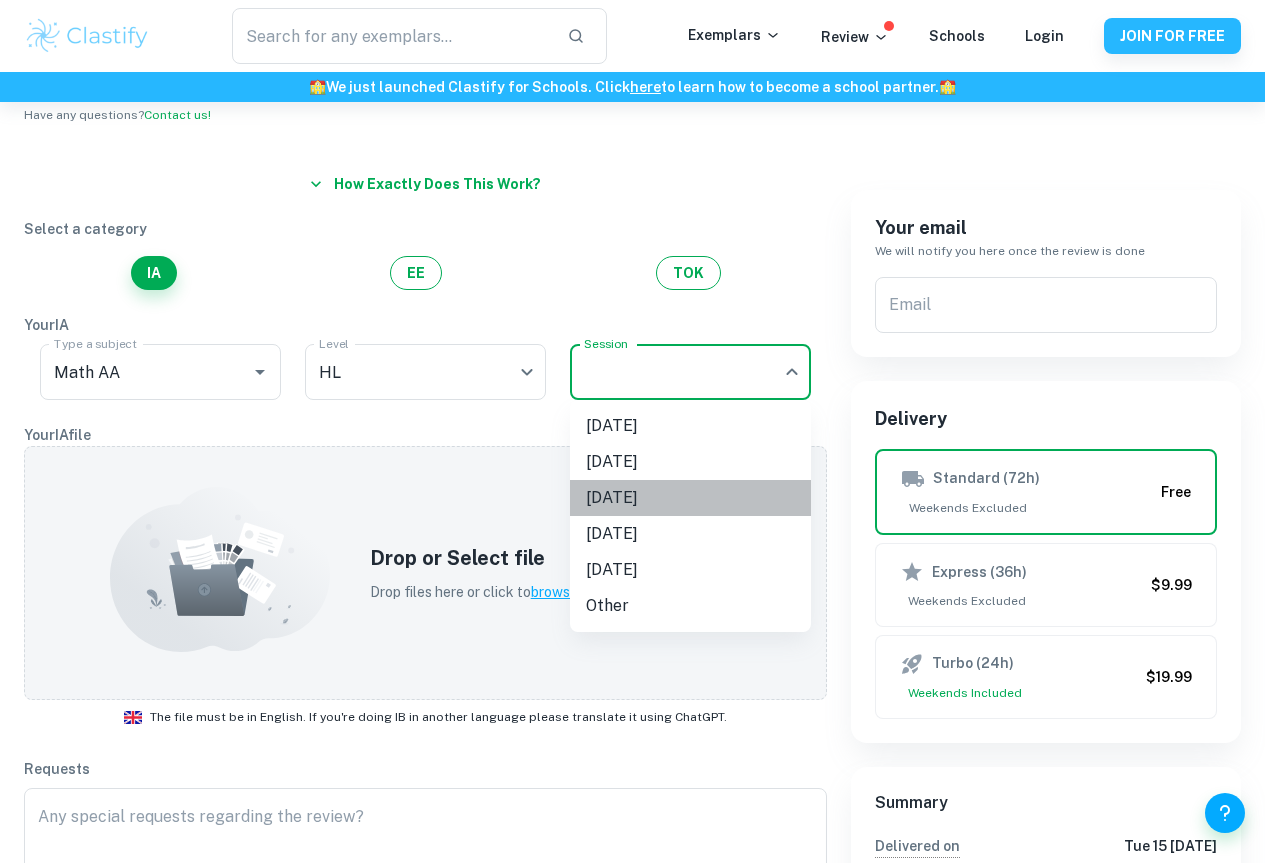 click on "May 2026" at bounding box center (690, 498) 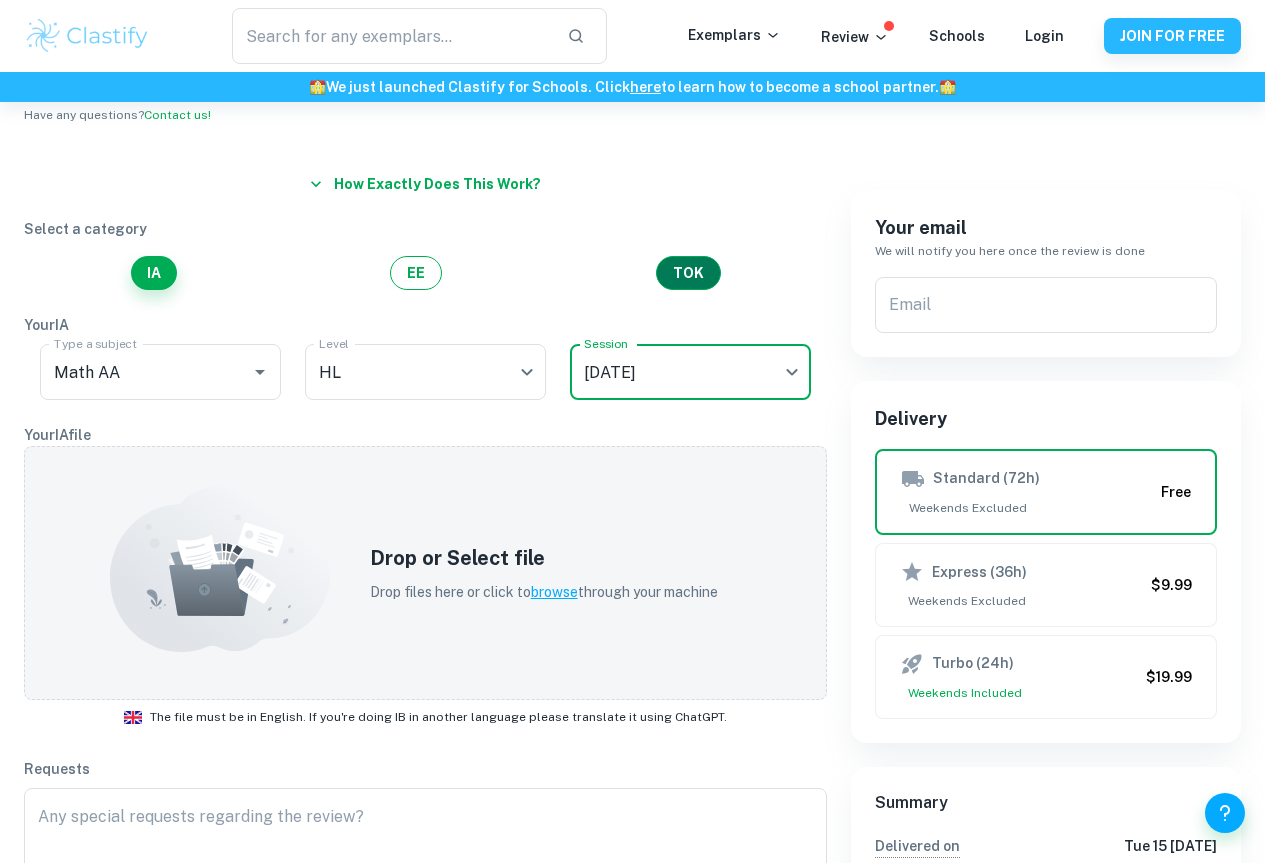 click on "TOK" at bounding box center (688, 273) 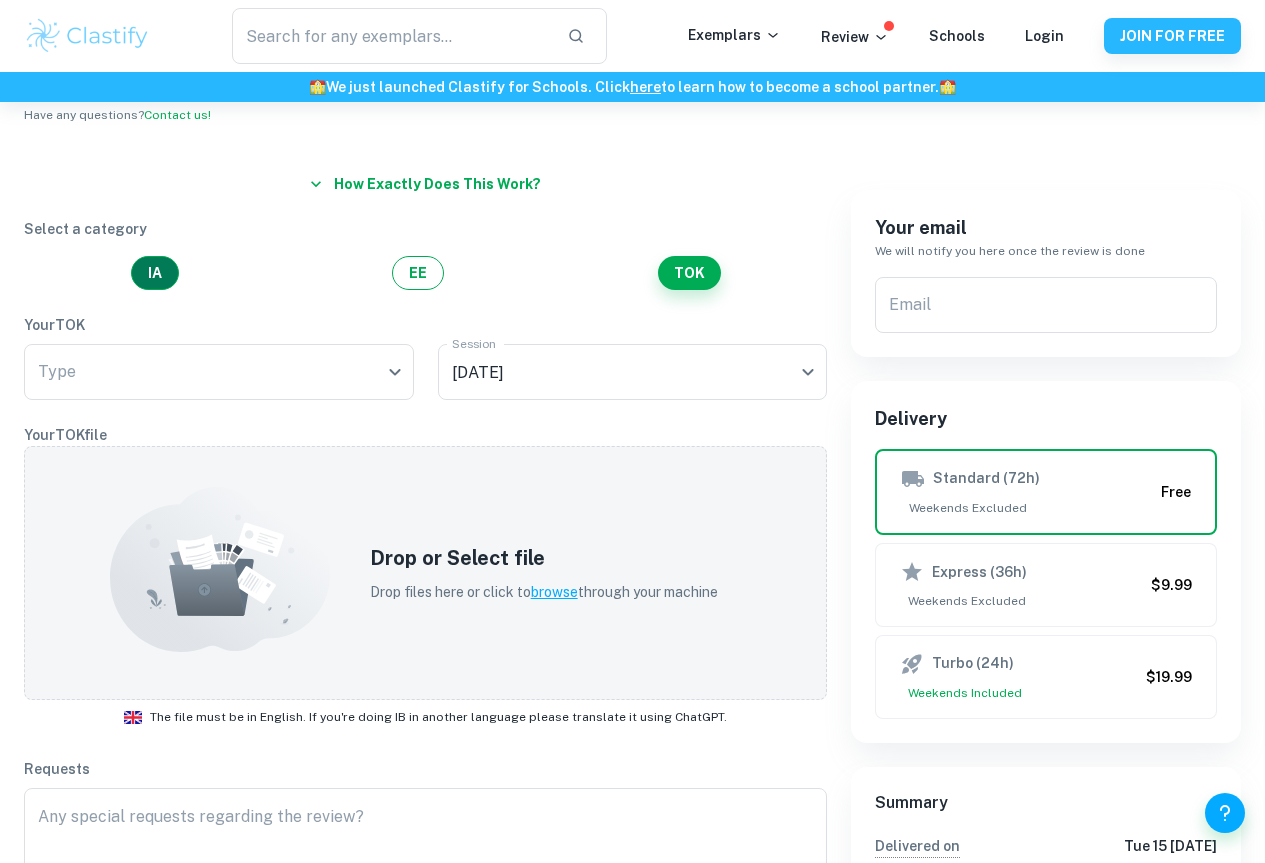 click on "IA" at bounding box center (155, 273) 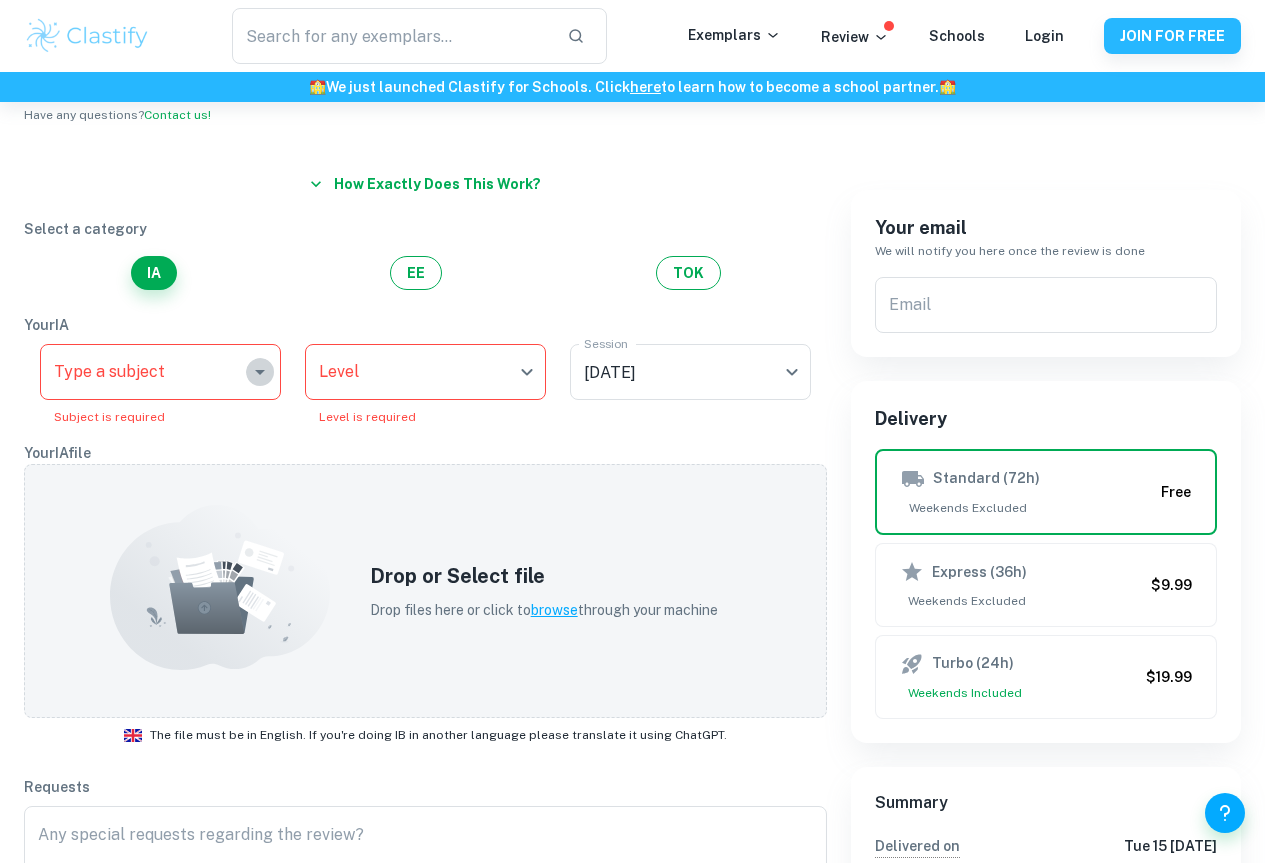 click 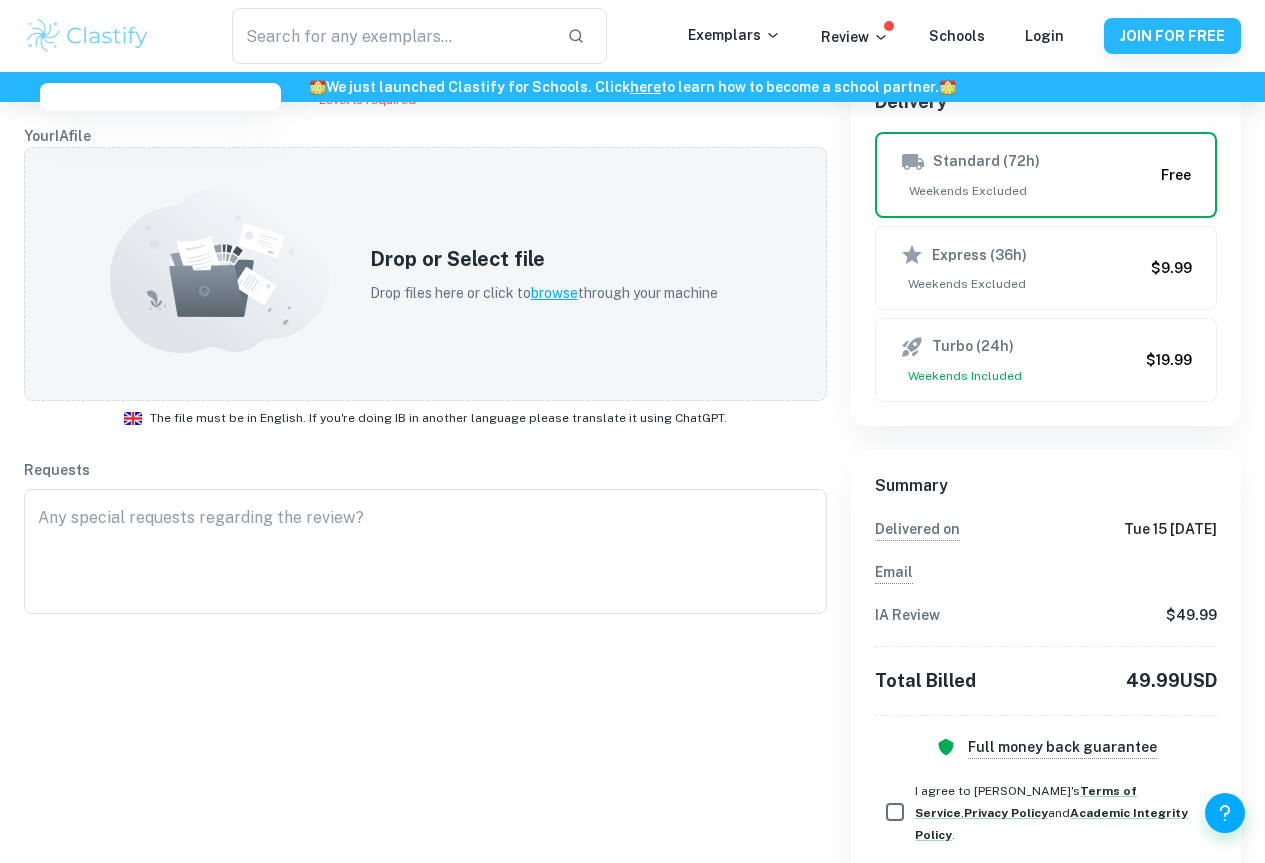 scroll, scrollTop: 301, scrollLeft: 0, axis: vertical 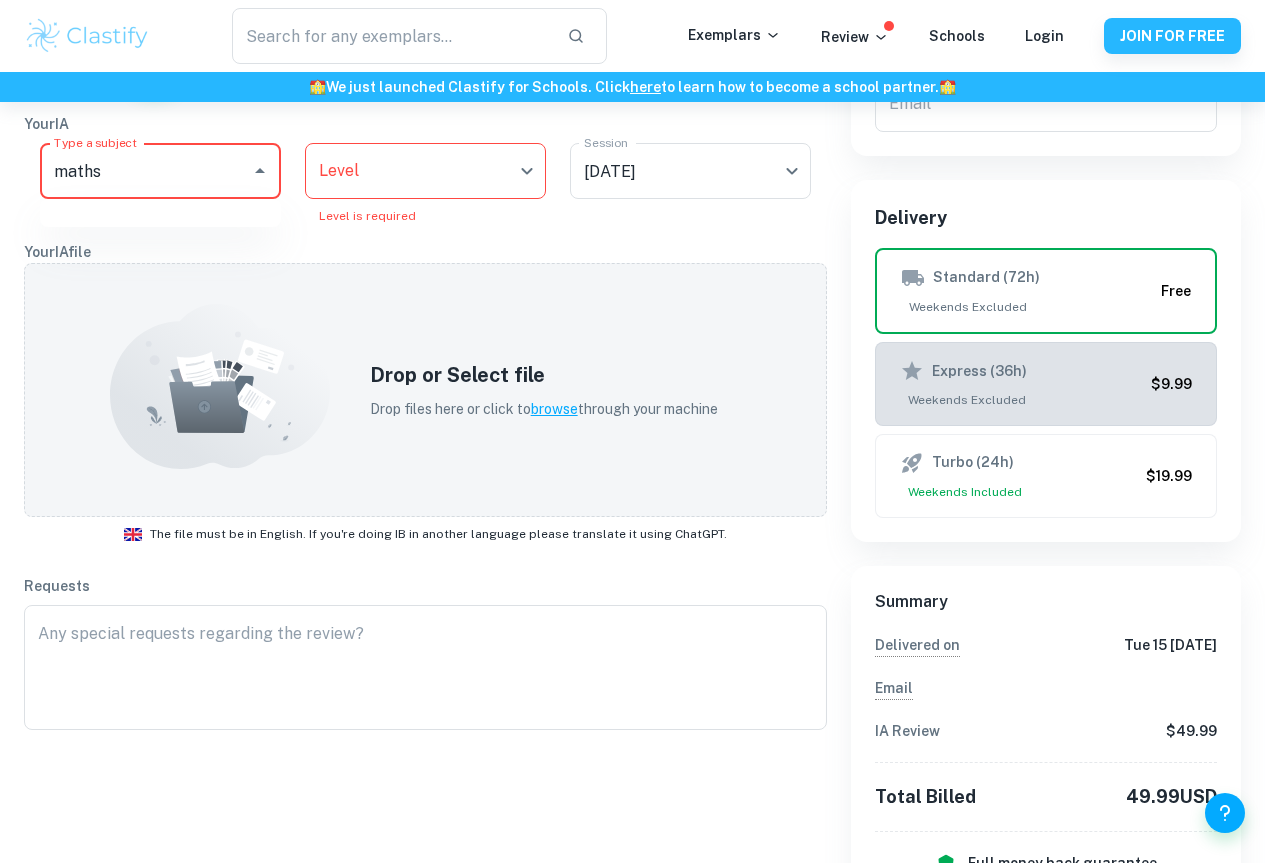 type on "maths" 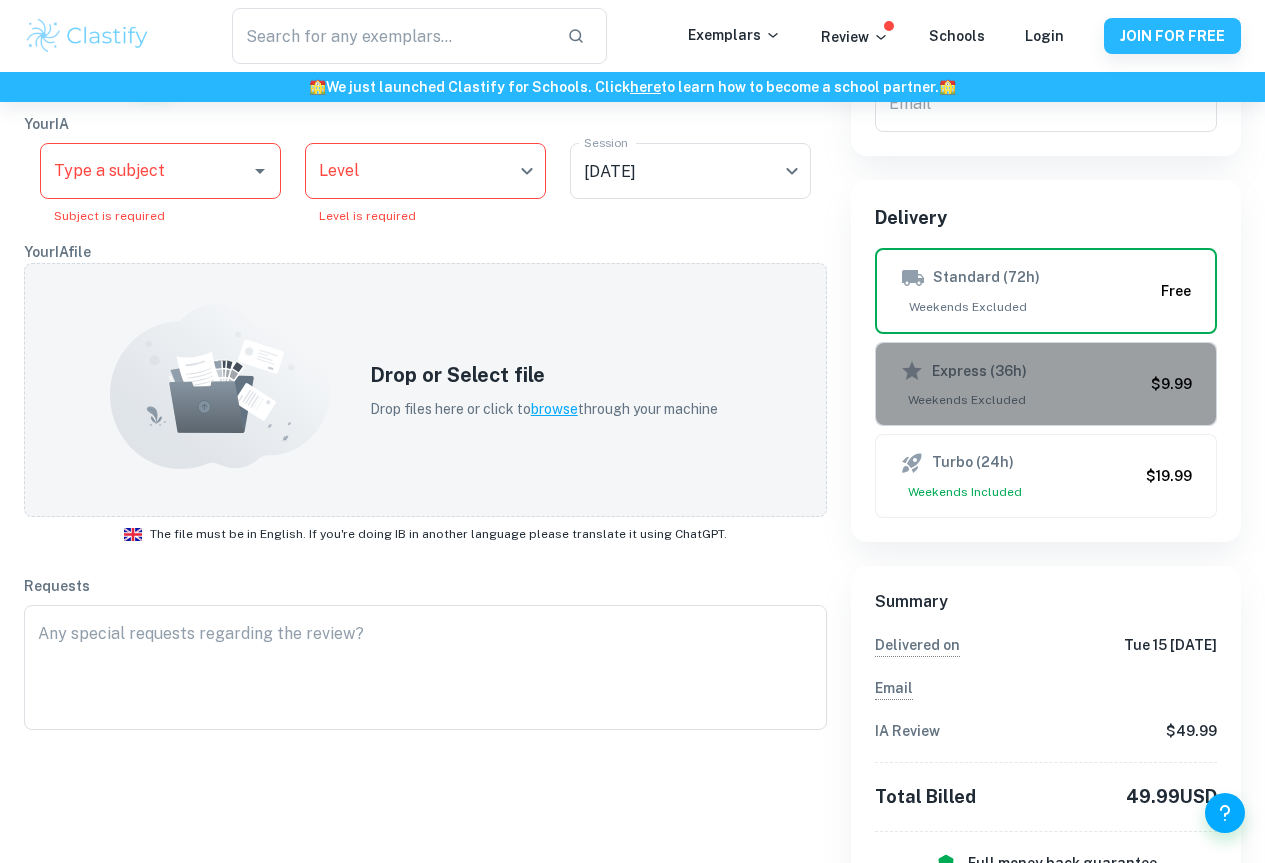 click on "$9.99" at bounding box center (1171, 384) 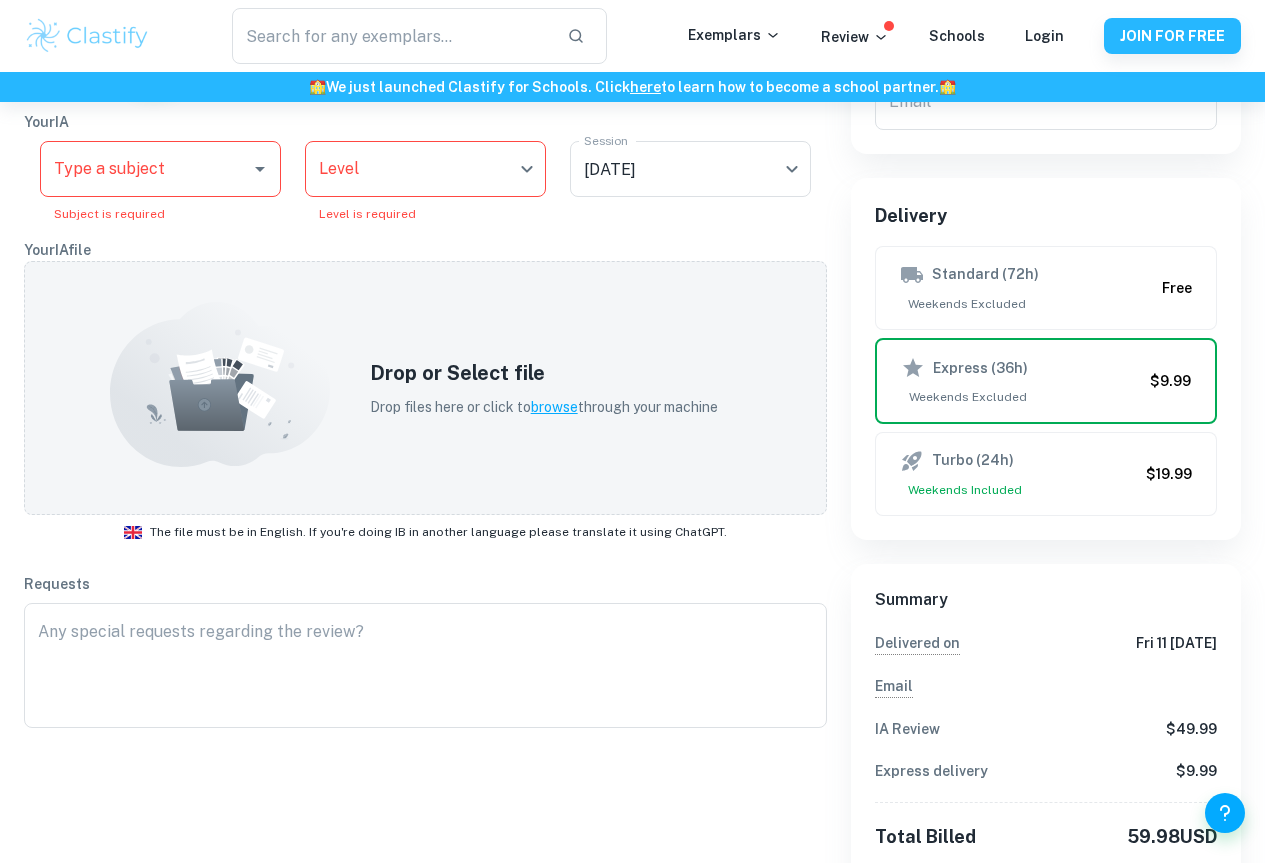 scroll, scrollTop: 401, scrollLeft: 0, axis: vertical 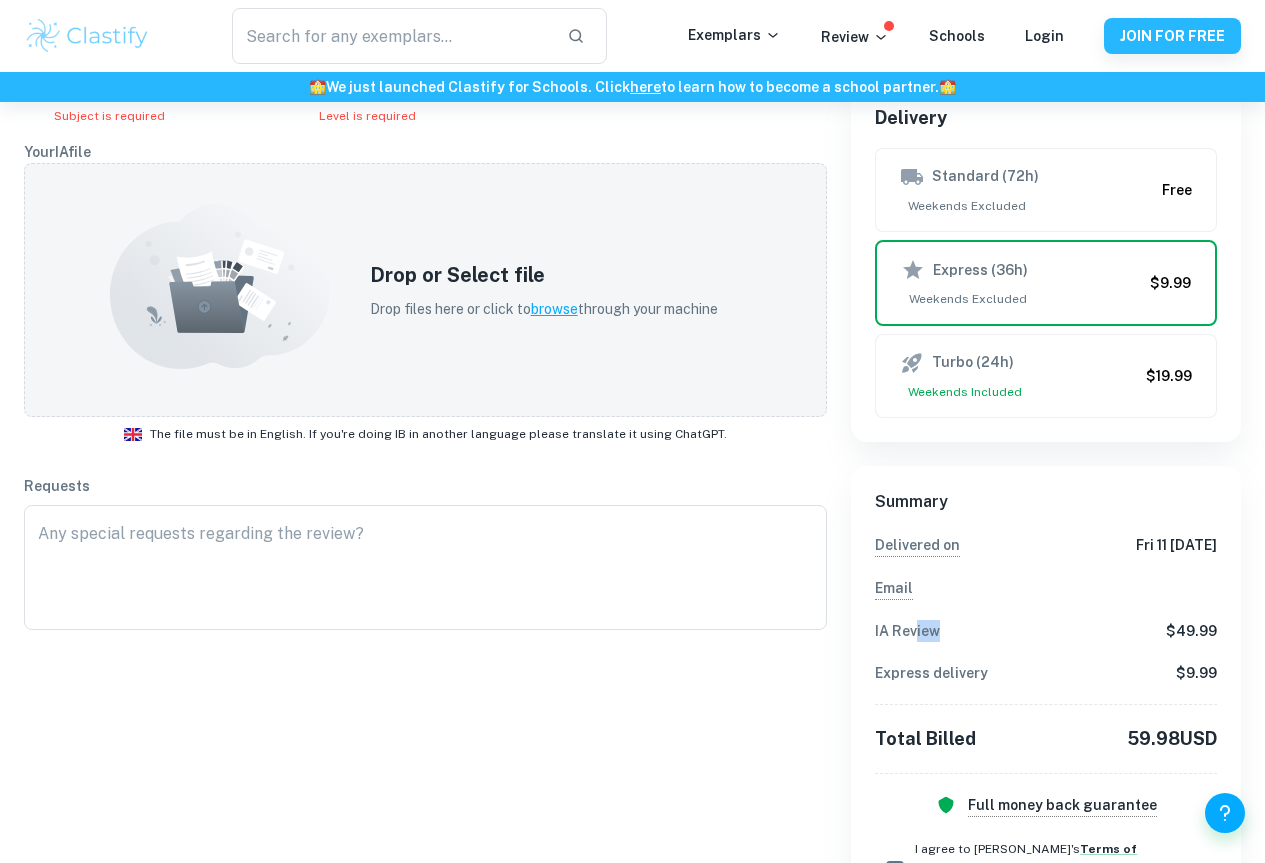 drag, startPoint x: 962, startPoint y: 631, endPoint x: 905, endPoint y: 638, distance: 57.428215 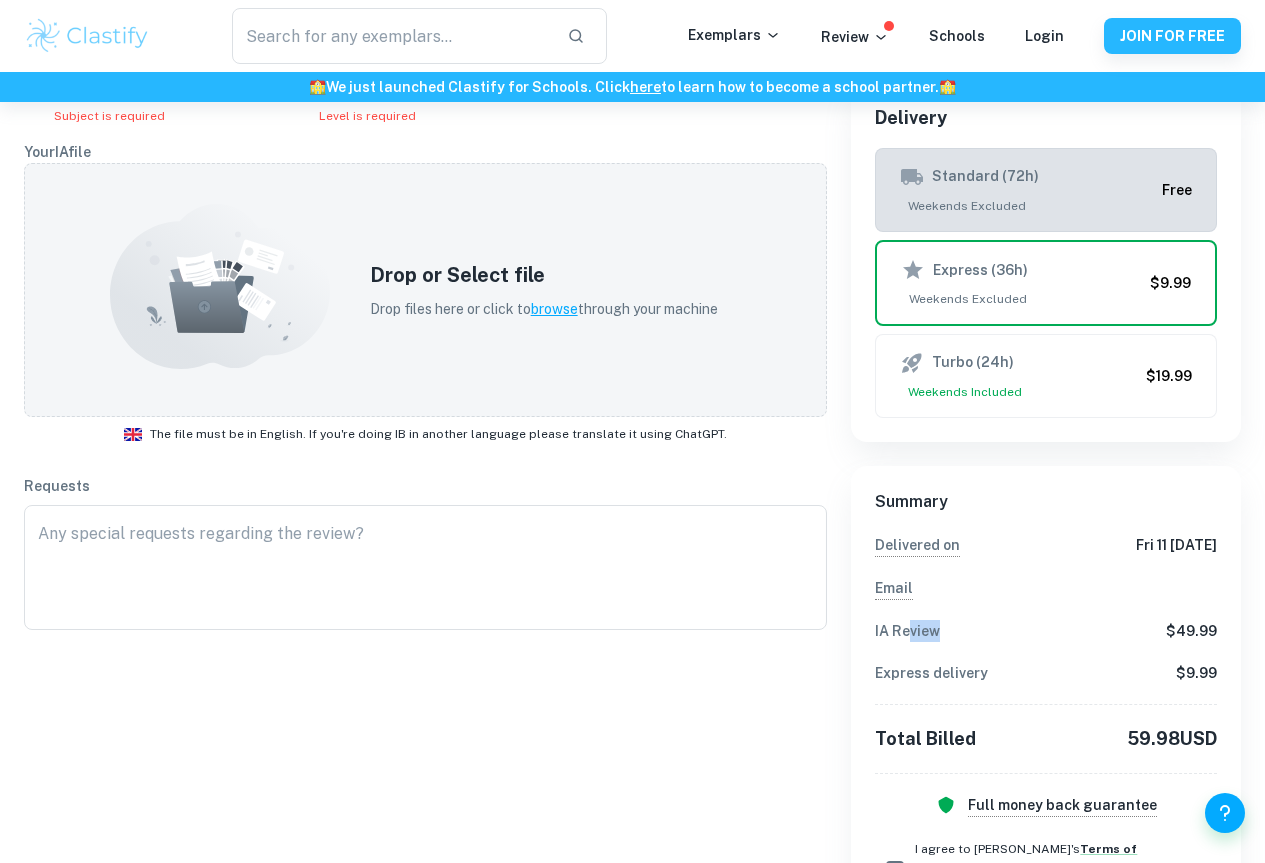 click on "Standard (72h)" at bounding box center (985, 177) 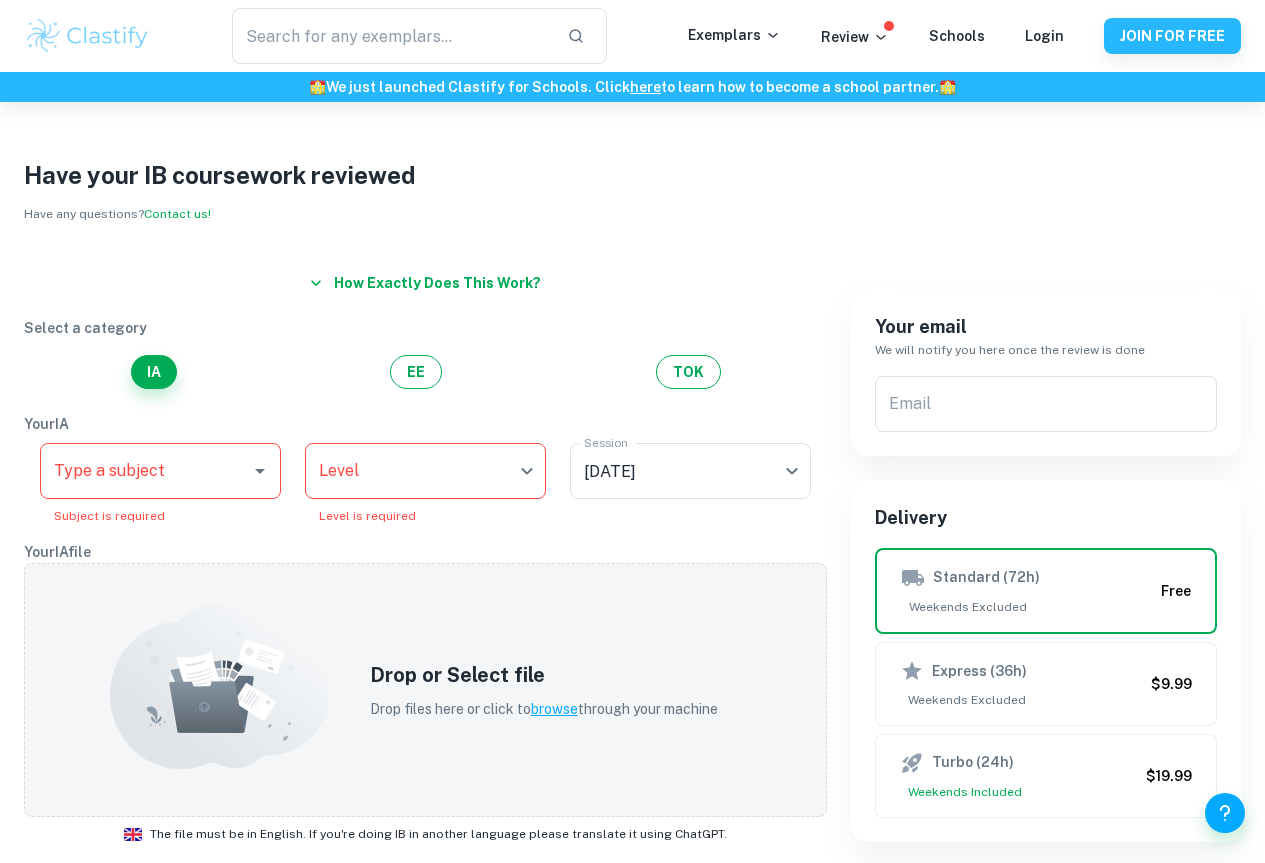 scroll, scrollTop: 0, scrollLeft: 0, axis: both 